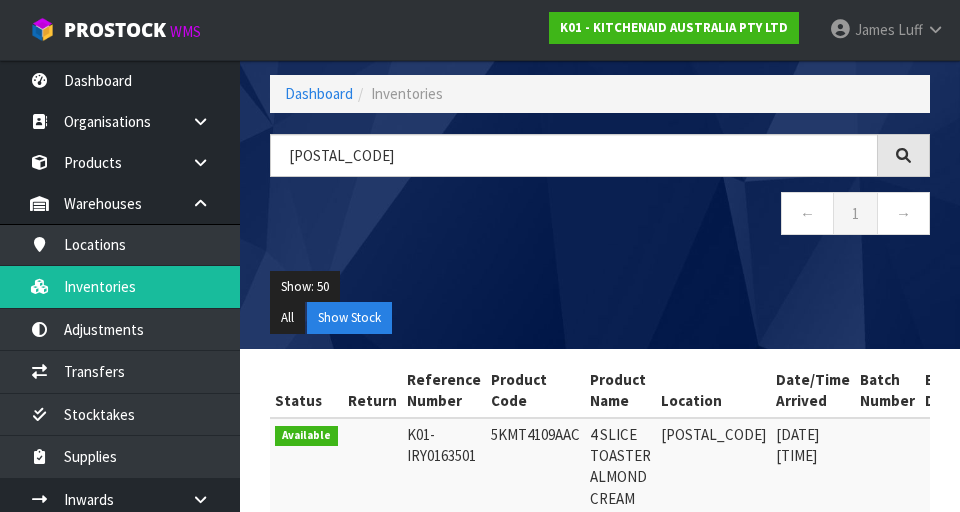 scroll, scrollTop: 93, scrollLeft: 0, axis: vertical 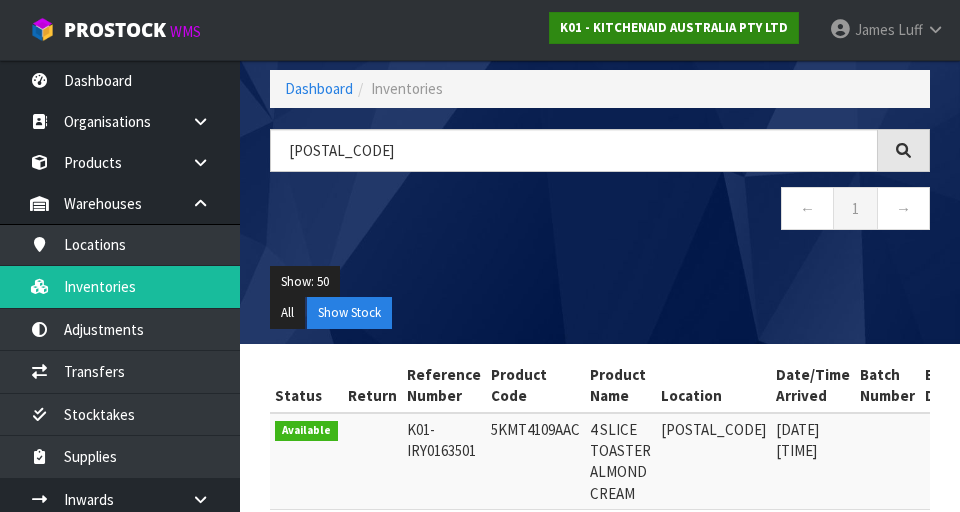 click on "K01 - KITCHENAID AUSTRALIA PTY LTD" at bounding box center (674, 27) 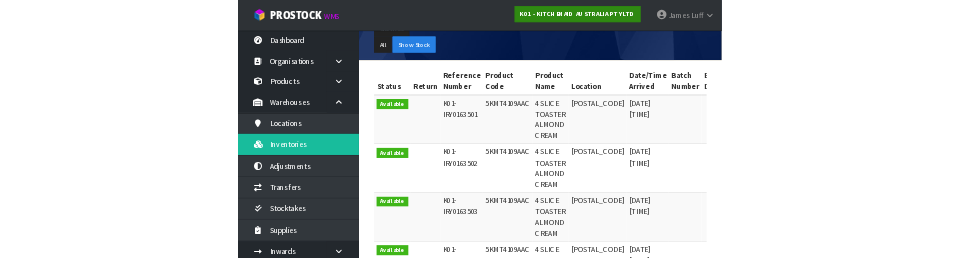 scroll, scrollTop: 0, scrollLeft: 0, axis: both 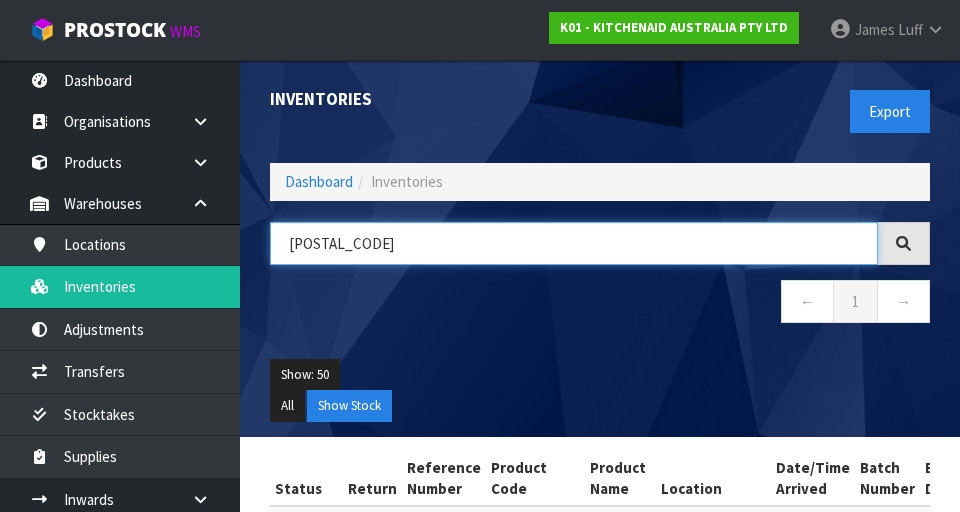 click on "[POSTAL_CODE]" at bounding box center [574, 243] 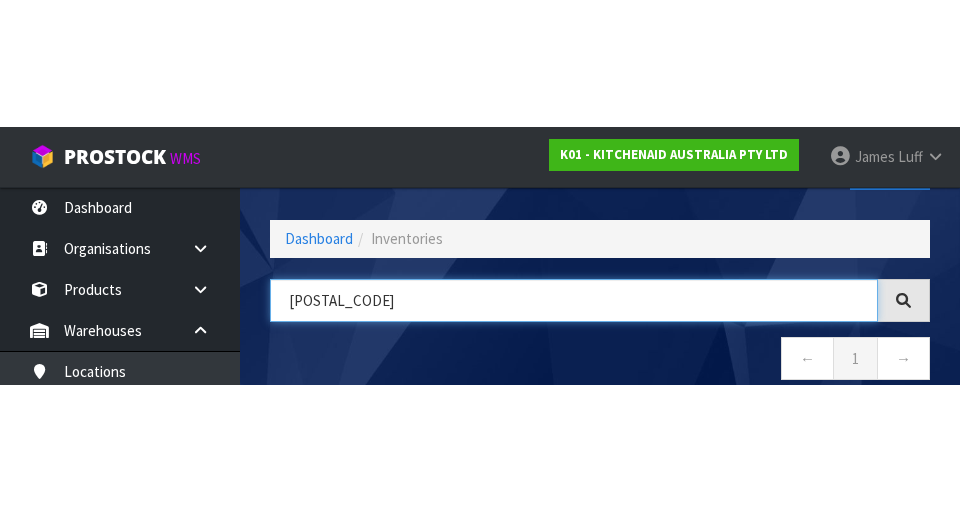 scroll, scrollTop: 114, scrollLeft: 0, axis: vertical 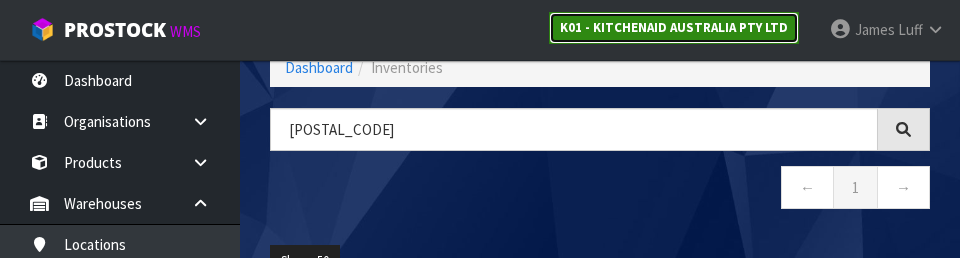 click on "K01 - KITCHENAID AUSTRALIA PTY LTD" at bounding box center (674, 28) 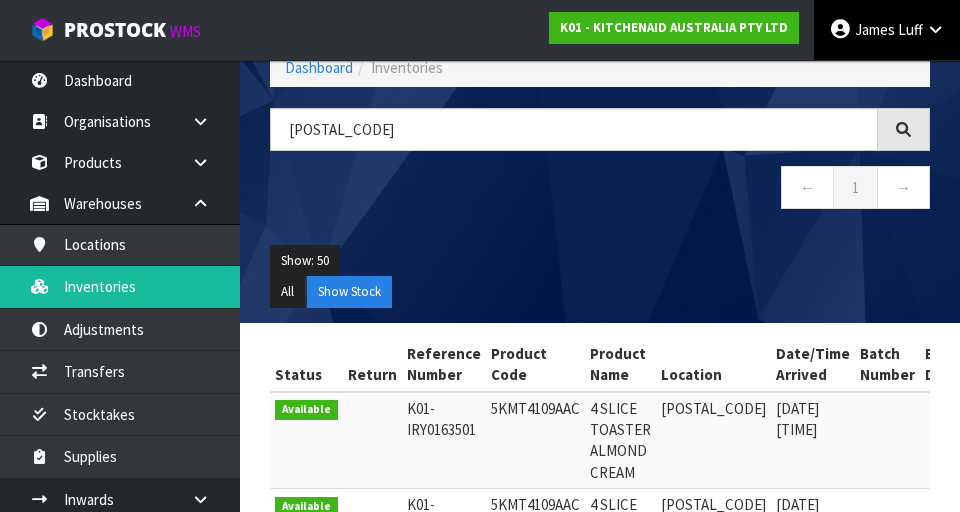 click on "Luff" at bounding box center (910, 29) 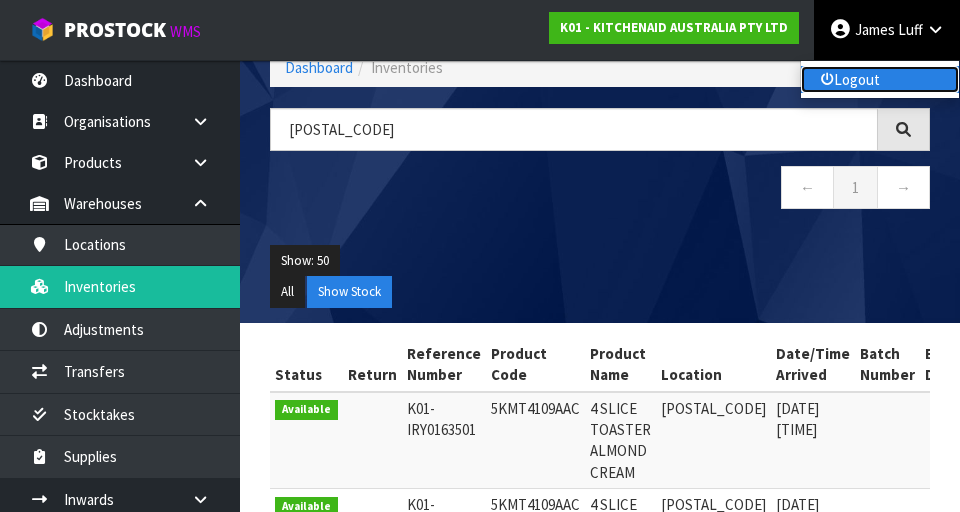 click on "Logout" at bounding box center [880, 79] 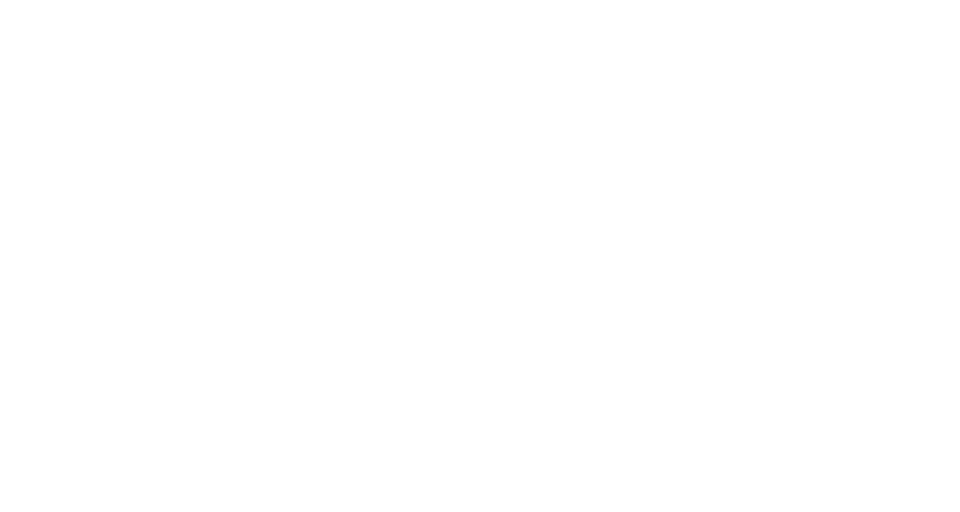 scroll, scrollTop: 0, scrollLeft: 0, axis: both 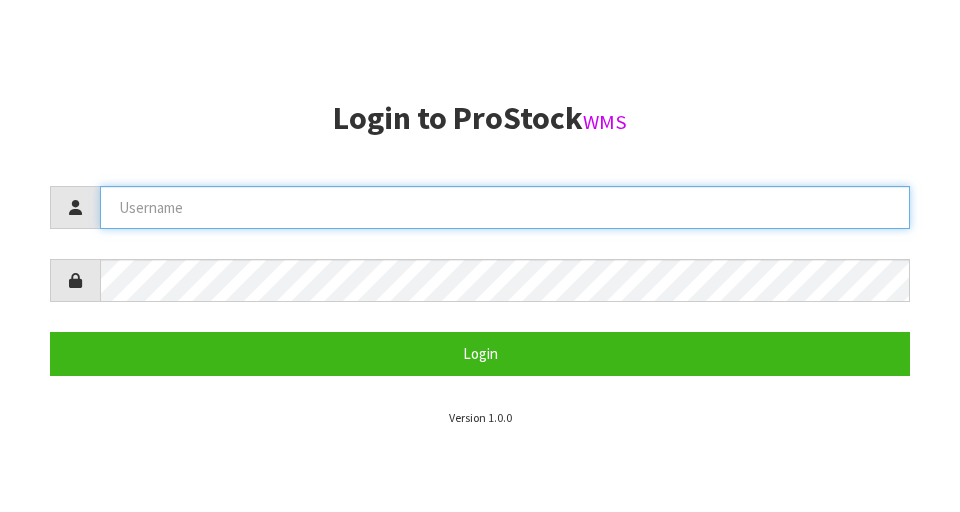 click at bounding box center [505, 207] 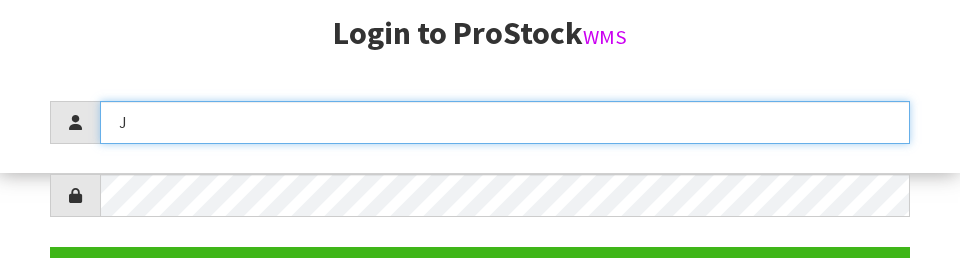 scroll, scrollTop: 258, scrollLeft: 0, axis: vertical 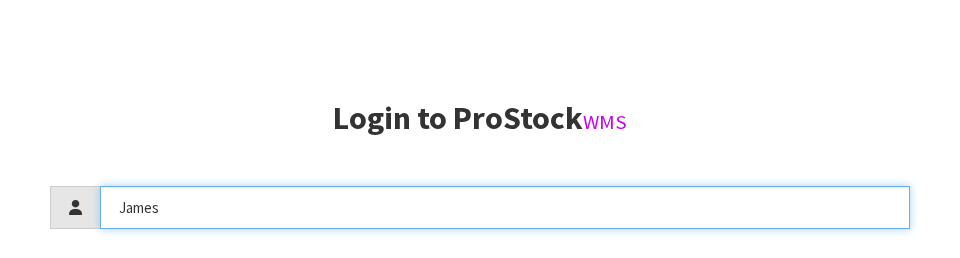 type on "James" 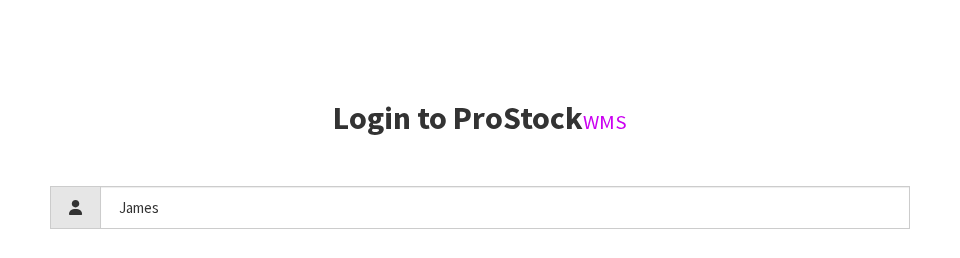 click on "Login to ProStock  WMS" at bounding box center [480, 118] 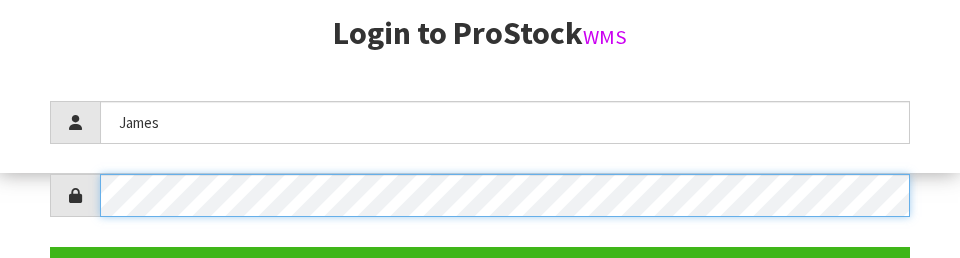 scroll, scrollTop: 290, scrollLeft: 0, axis: vertical 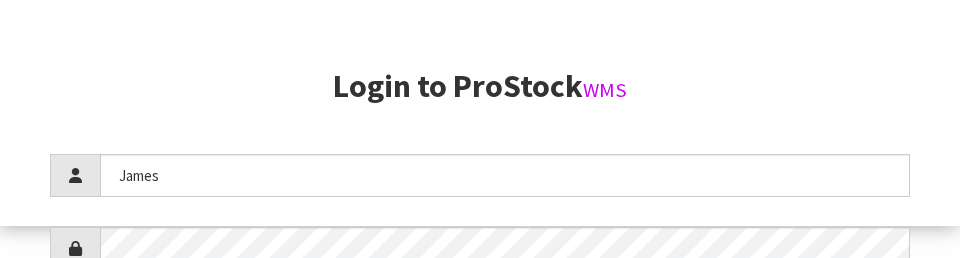 click on "Login to ProStock  WMS" at bounding box center [480, 86] 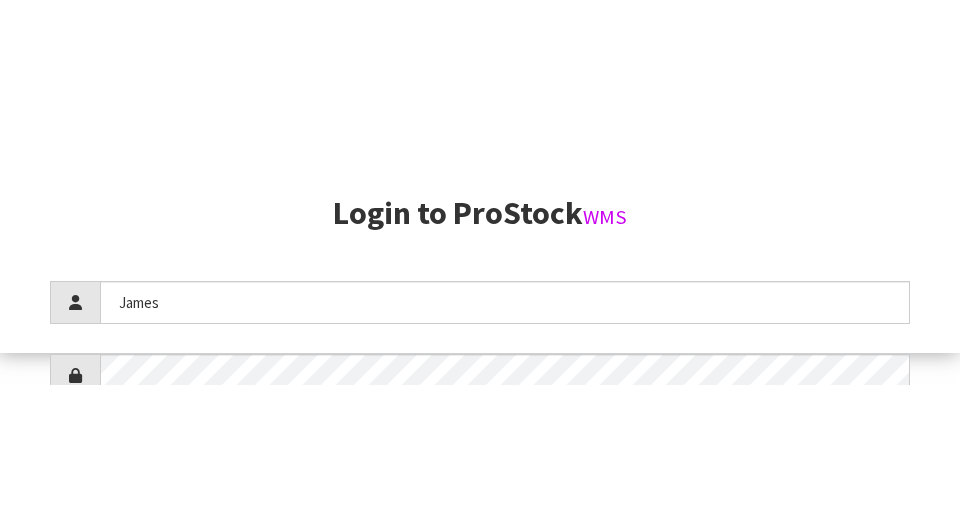 scroll, scrollTop: 512, scrollLeft: 0, axis: vertical 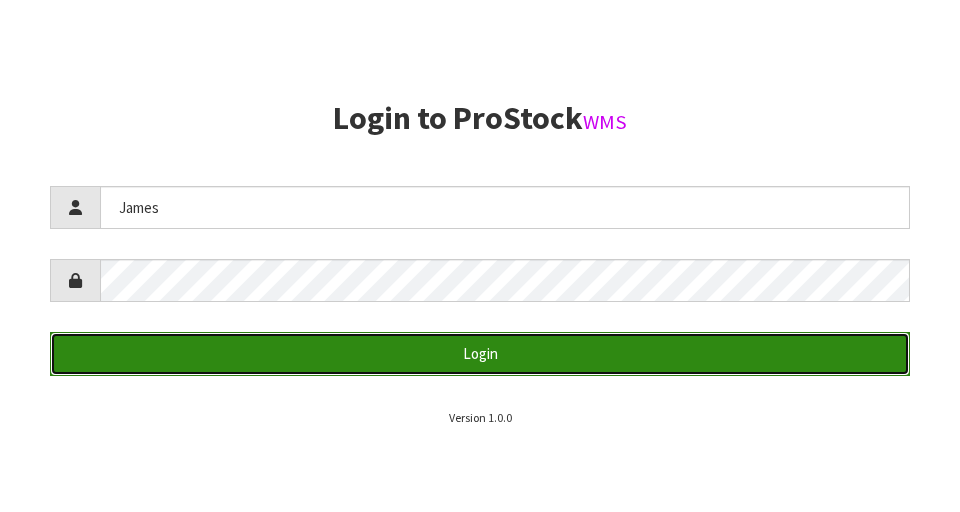 click on "Login" at bounding box center (480, 353) 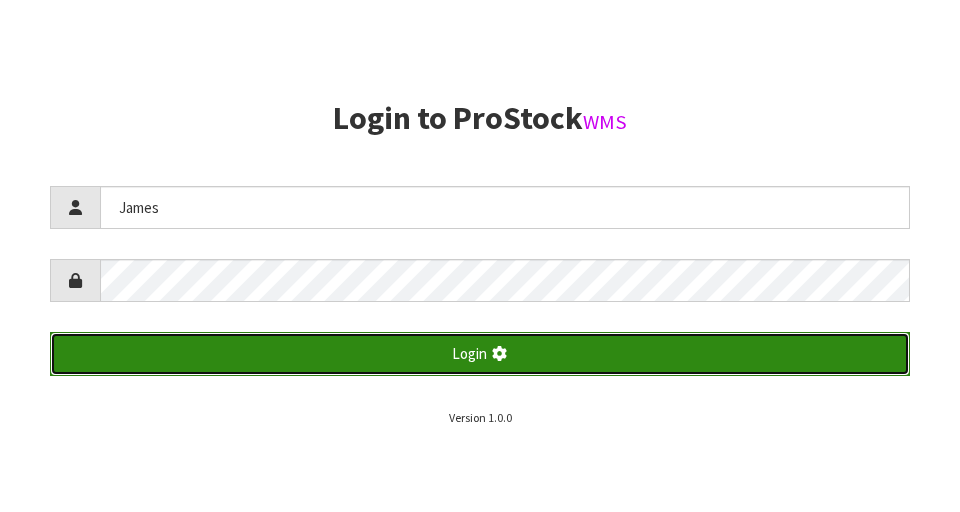 click on "Login" at bounding box center (480, 353) 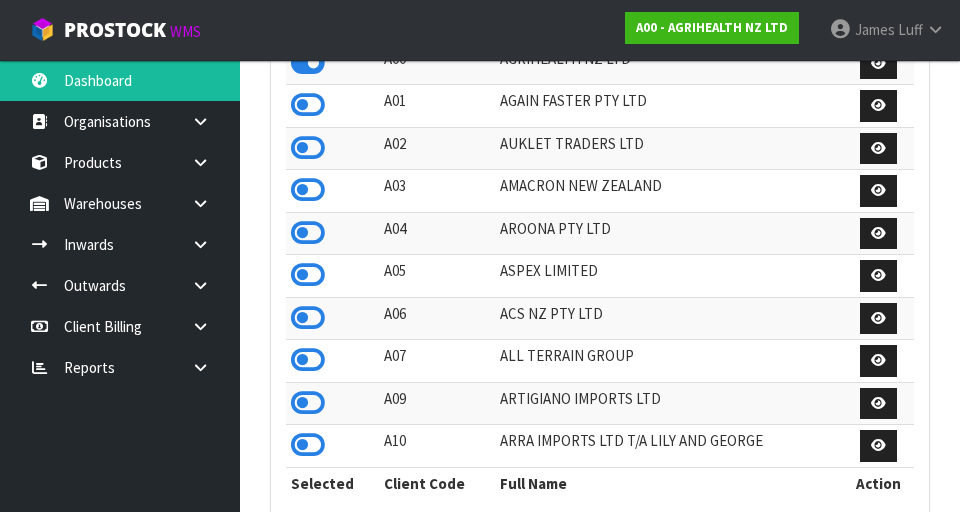 scroll, scrollTop: 408, scrollLeft: 0, axis: vertical 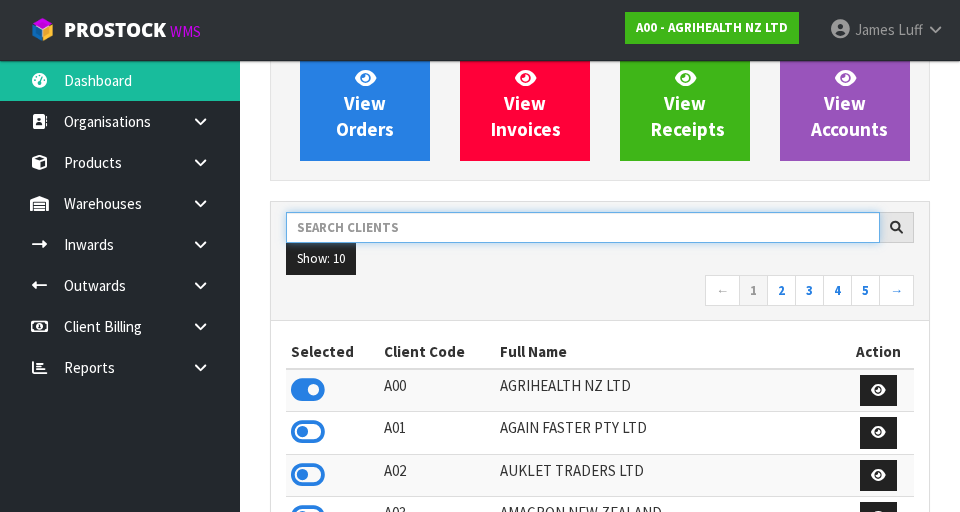click at bounding box center (583, 227) 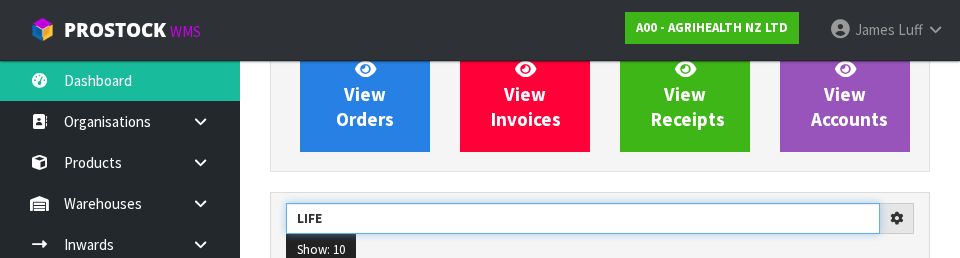 type on "LIFE" 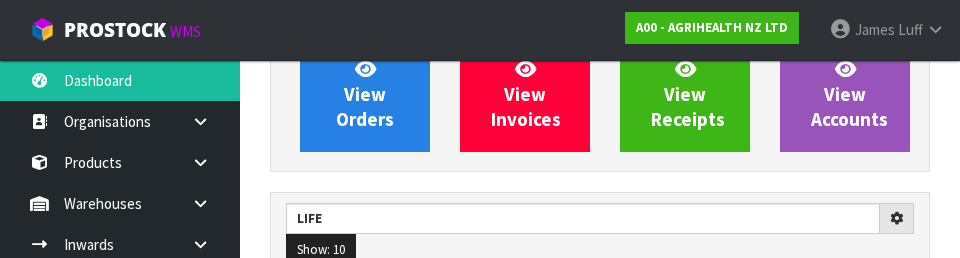 click on "View
Orders
View
Invoices
View
Receipts
LIFE
Show: 10
5
10
25 50
←" at bounding box center (600, 816) 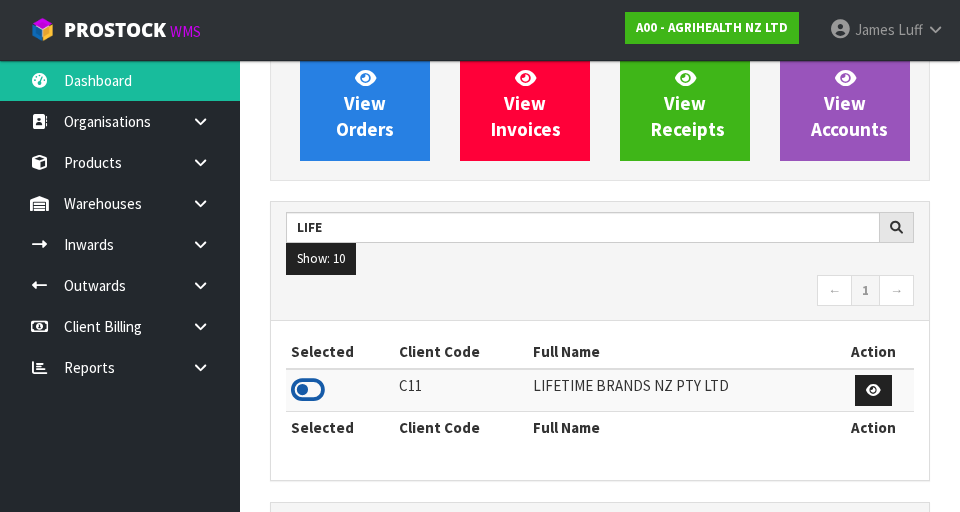 click at bounding box center (308, 390) 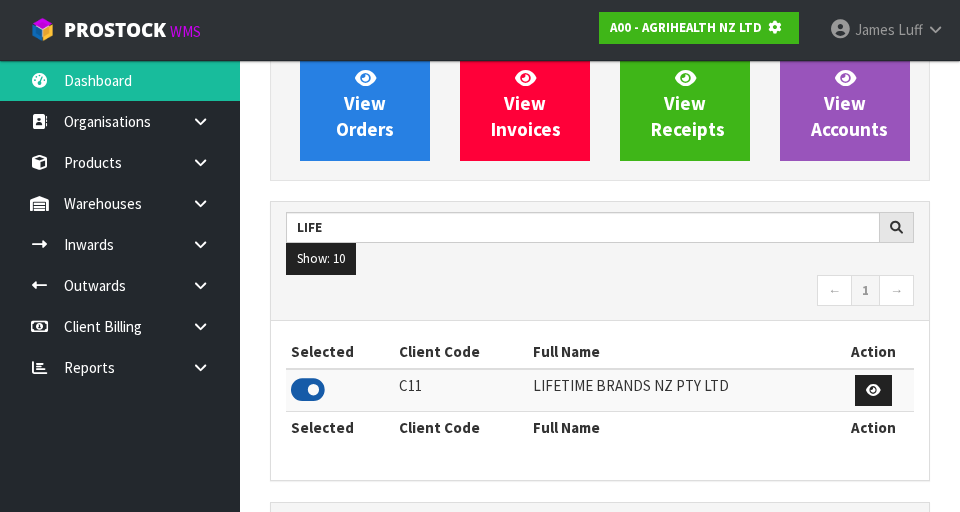 scroll, scrollTop: 1318, scrollLeft: 690, axis: both 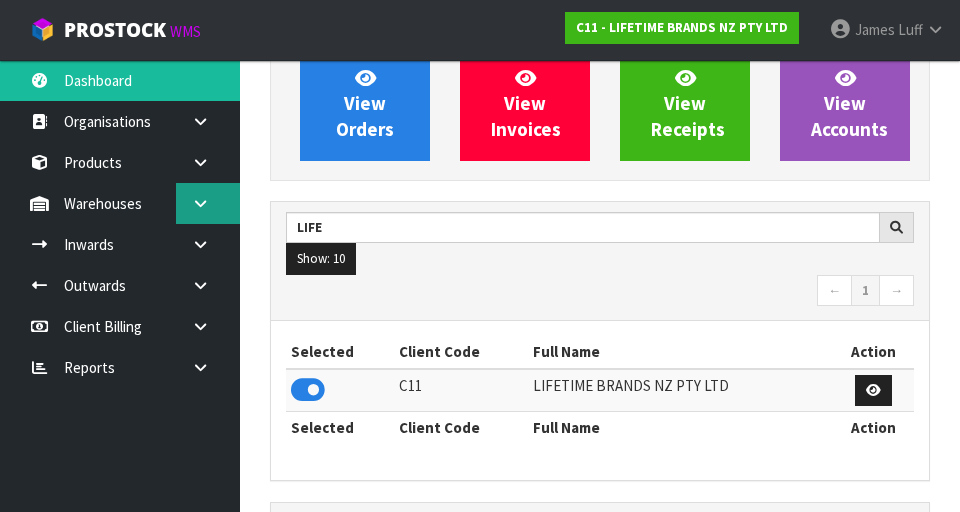 click at bounding box center [208, 203] 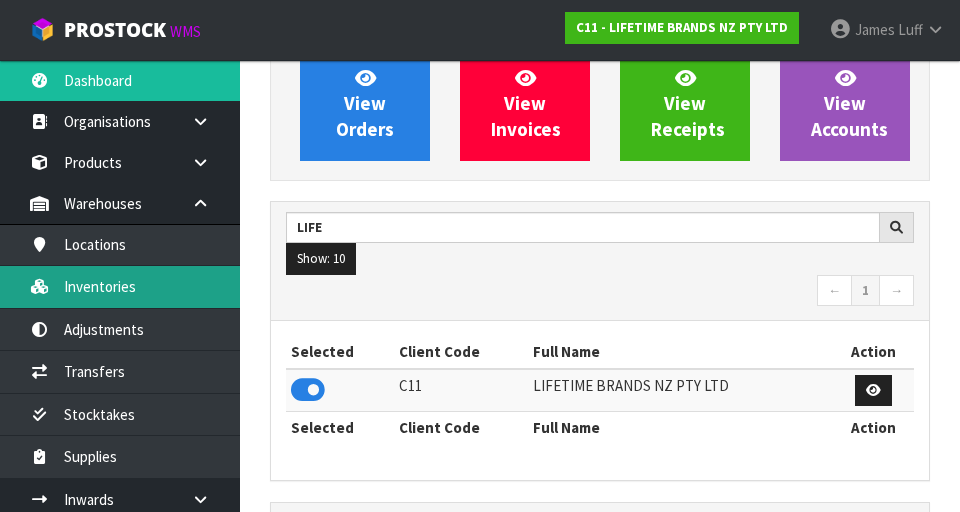 click on "Inventories" at bounding box center [120, 286] 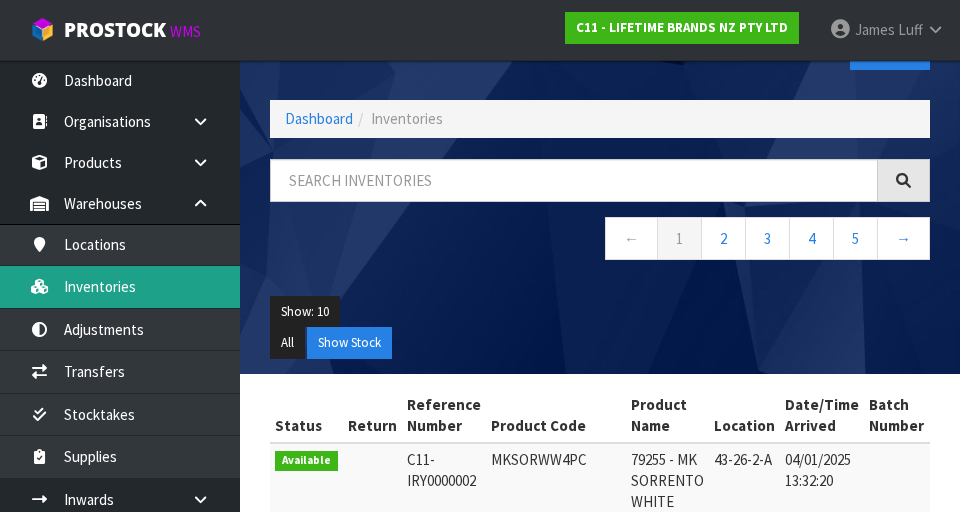 scroll, scrollTop: 0, scrollLeft: 0, axis: both 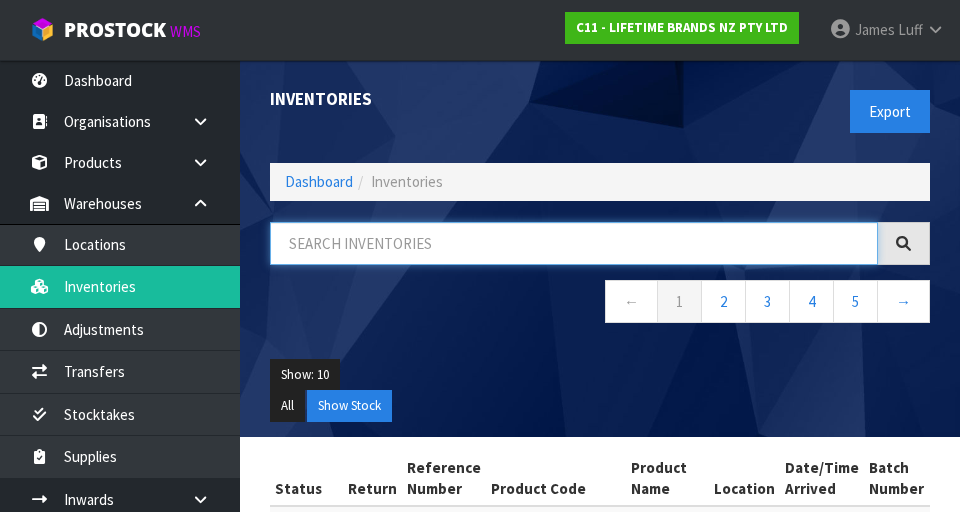 click at bounding box center (574, 243) 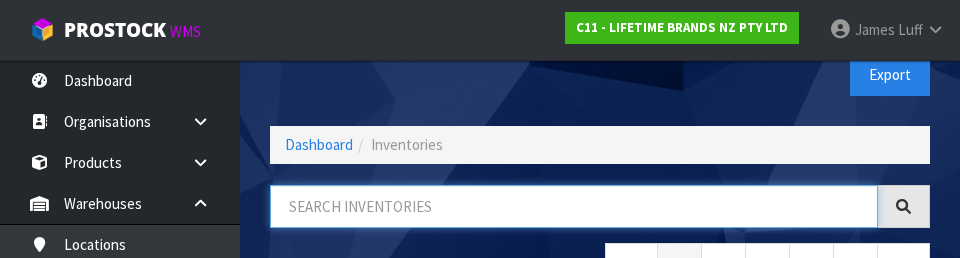 scroll, scrollTop: 114, scrollLeft: 0, axis: vertical 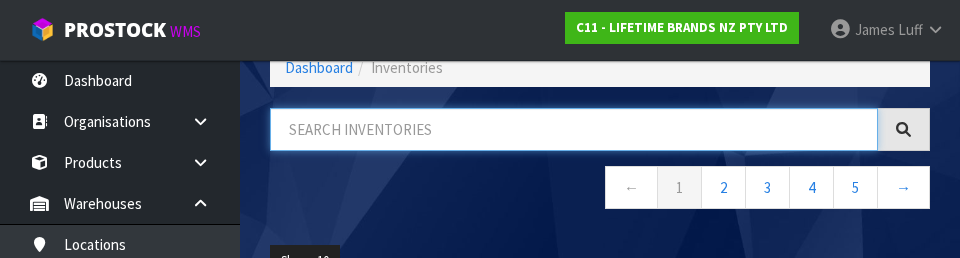 type on "3" 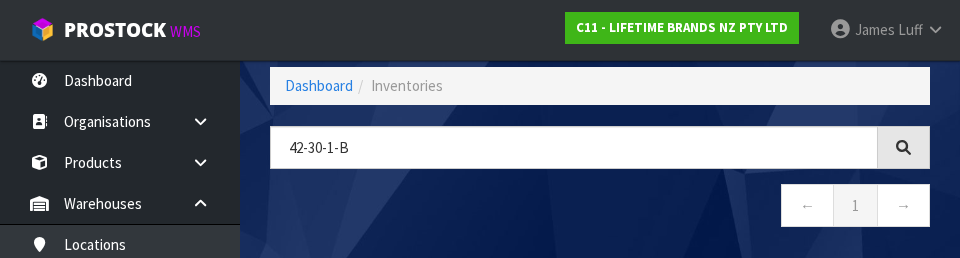 click on "←
1
→" at bounding box center (600, 208) 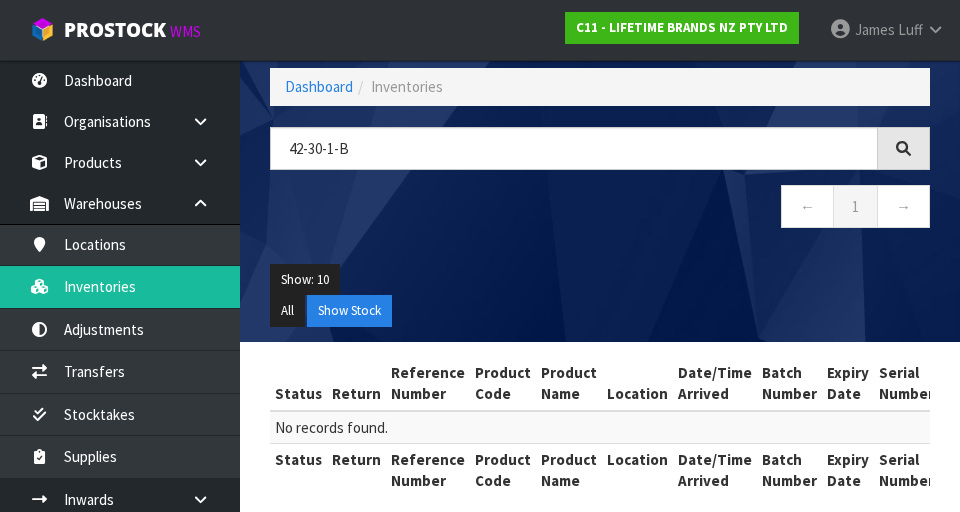 scroll, scrollTop: 116, scrollLeft: 0, axis: vertical 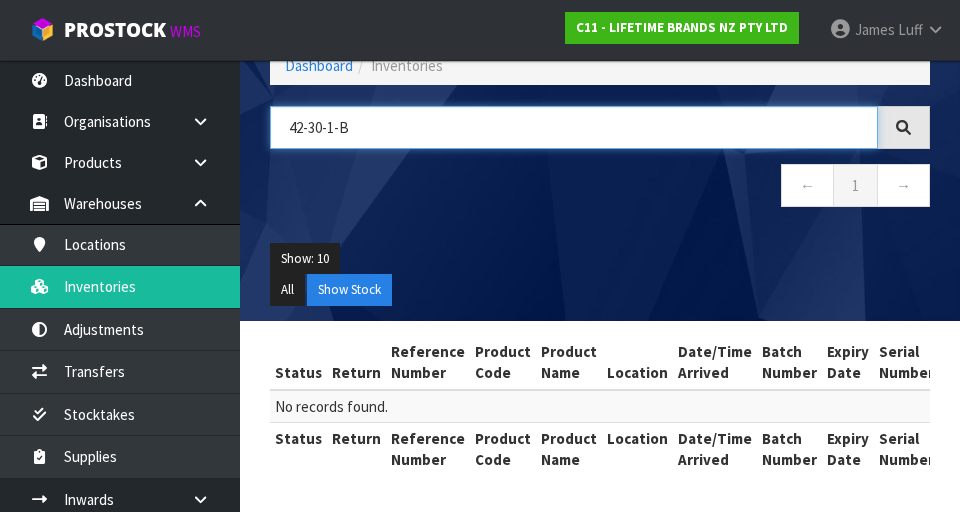 click on "42-30-1-B" at bounding box center (574, 127) 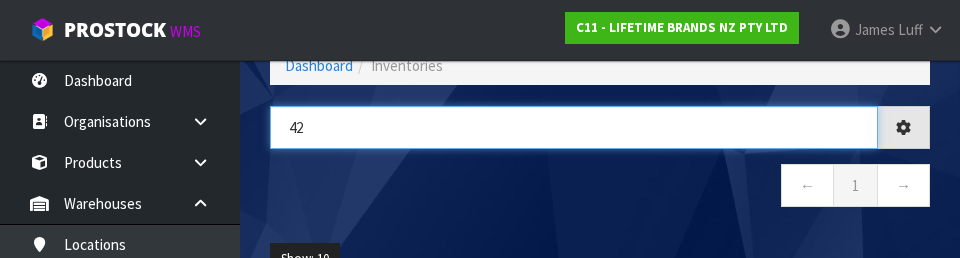 type on "4" 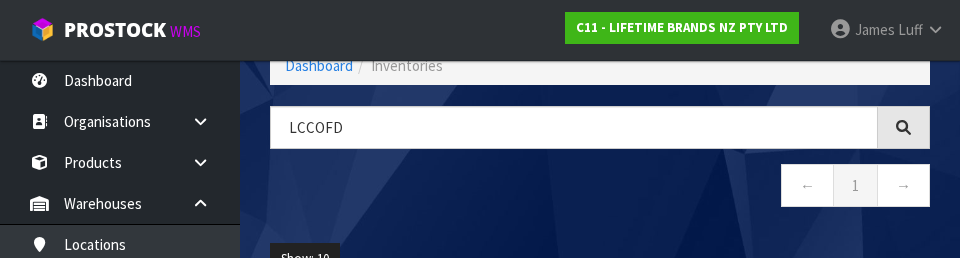 click on "←
1
→" at bounding box center [600, 188] 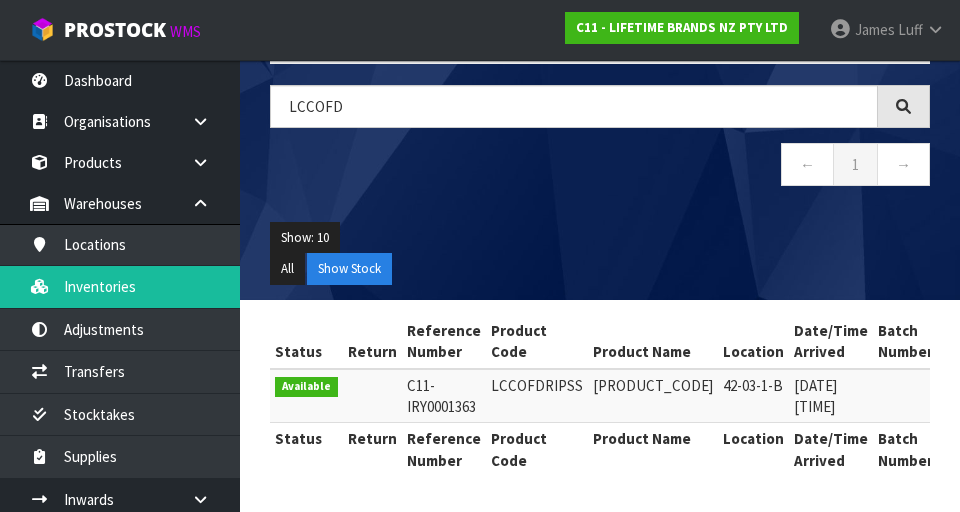 scroll, scrollTop: 223, scrollLeft: 0, axis: vertical 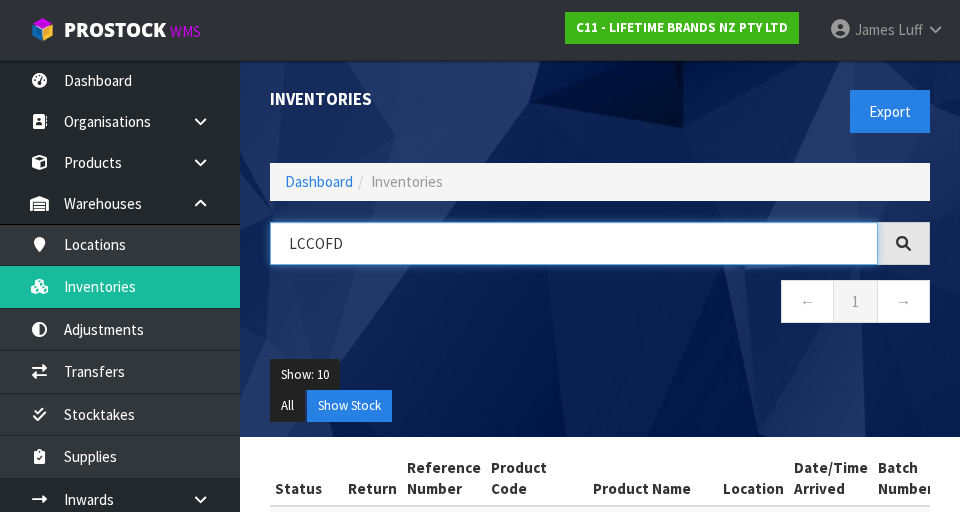 click on "LCCOFD" at bounding box center (574, 243) 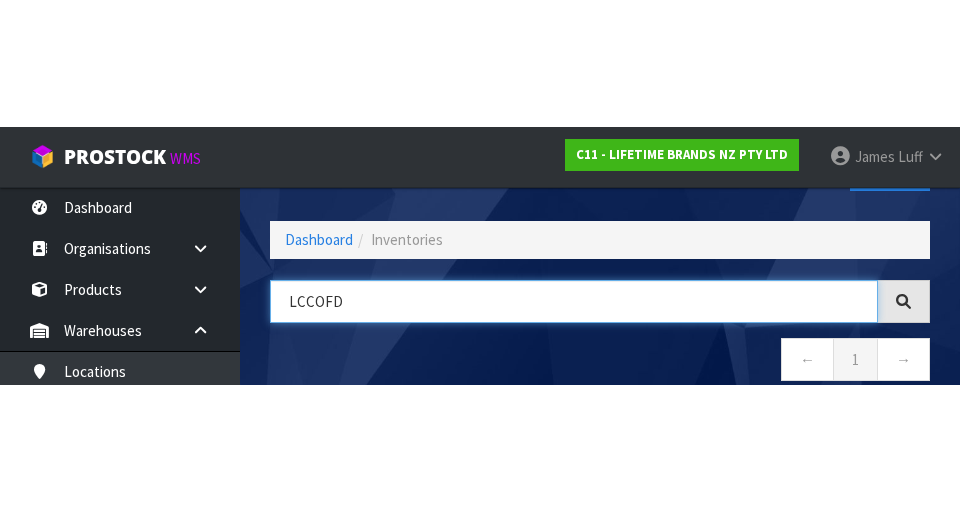 scroll, scrollTop: 114, scrollLeft: 0, axis: vertical 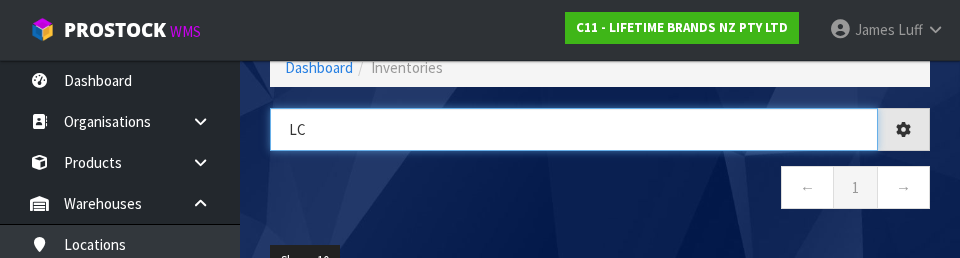 type on "L" 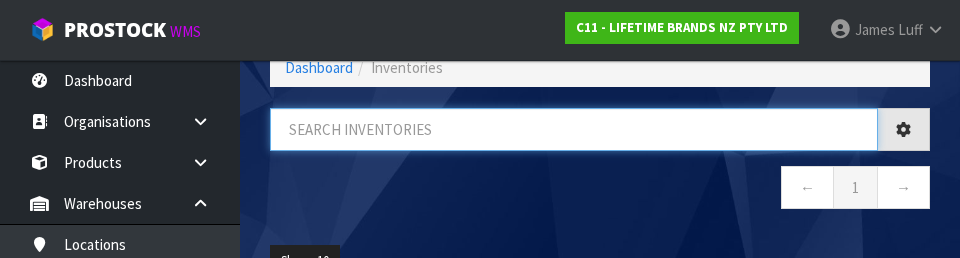 type on "K" 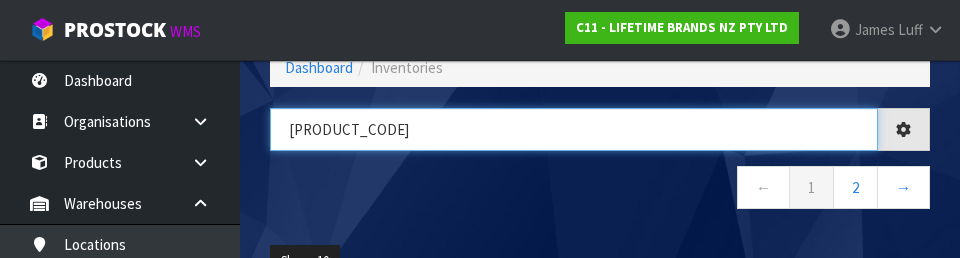 type on "[PRODUCT_CODE]" 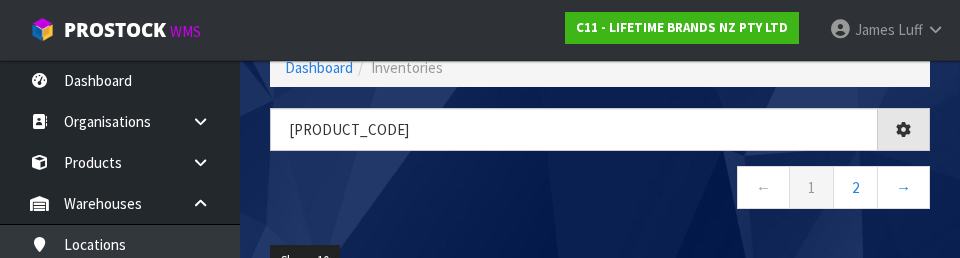 click on "←
1 2
→" at bounding box center (600, 190) 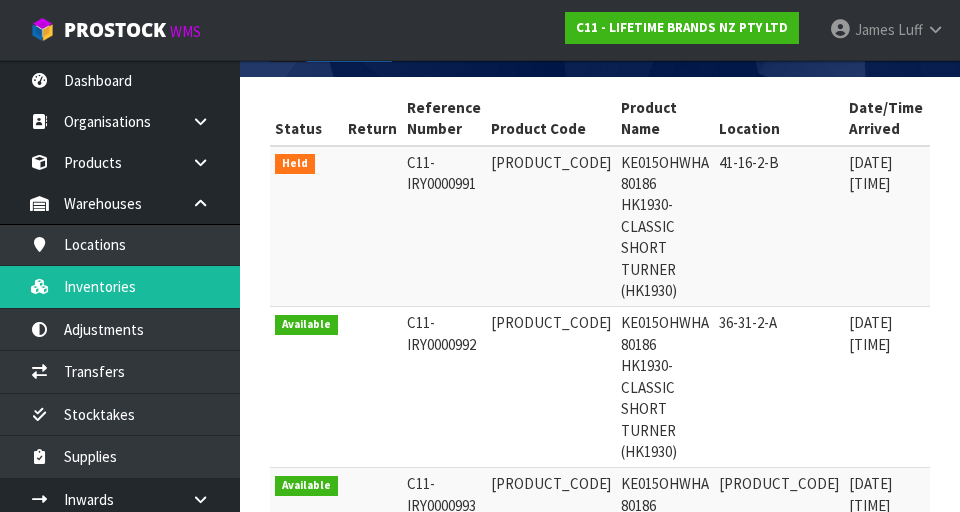 scroll, scrollTop: 366, scrollLeft: 0, axis: vertical 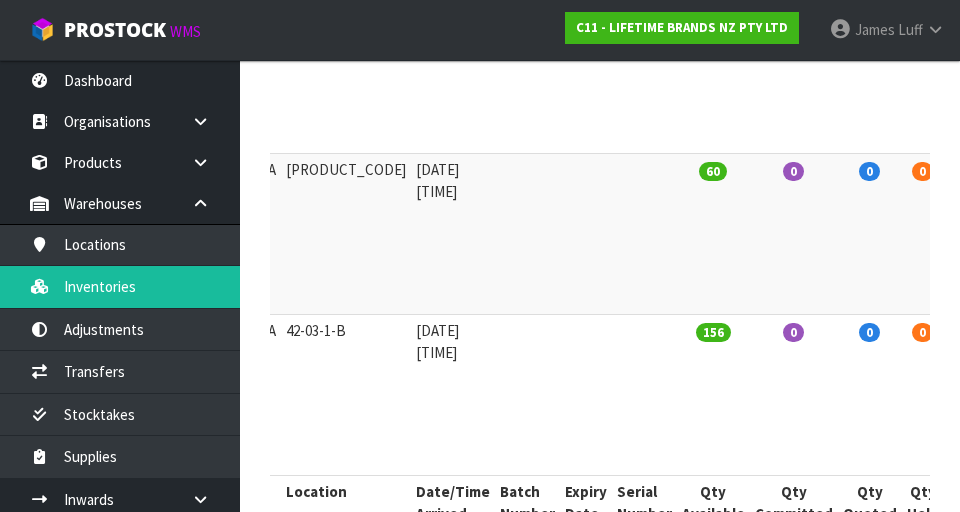 click at bounding box center (1018, 335) 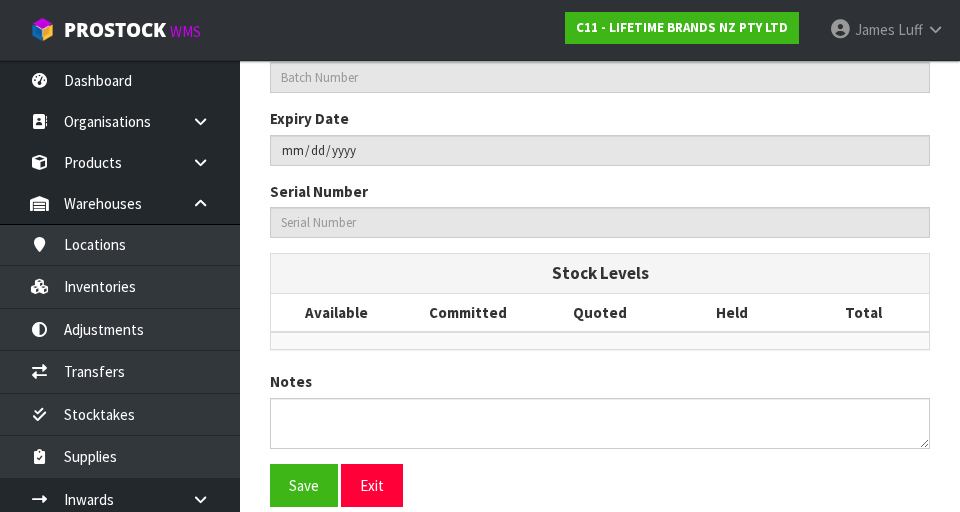 type on "[PRODUCT_CODE]" 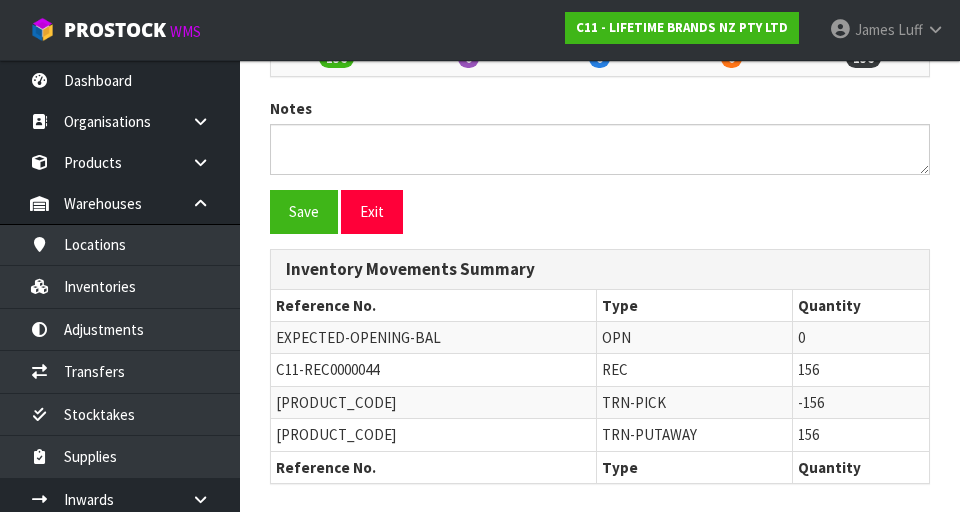 scroll, scrollTop: 977, scrollLeft: 0, axis: vertical 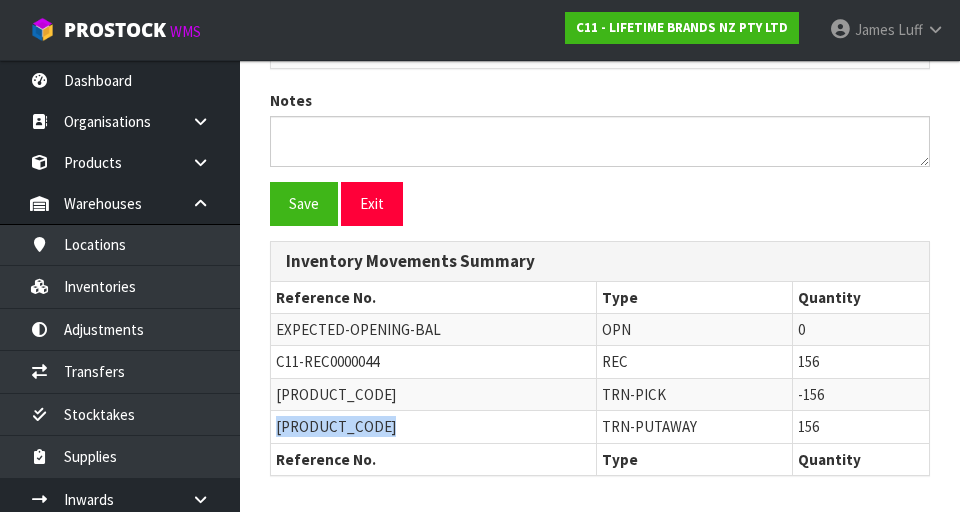 copy on "[PRODUCT_CODE]" 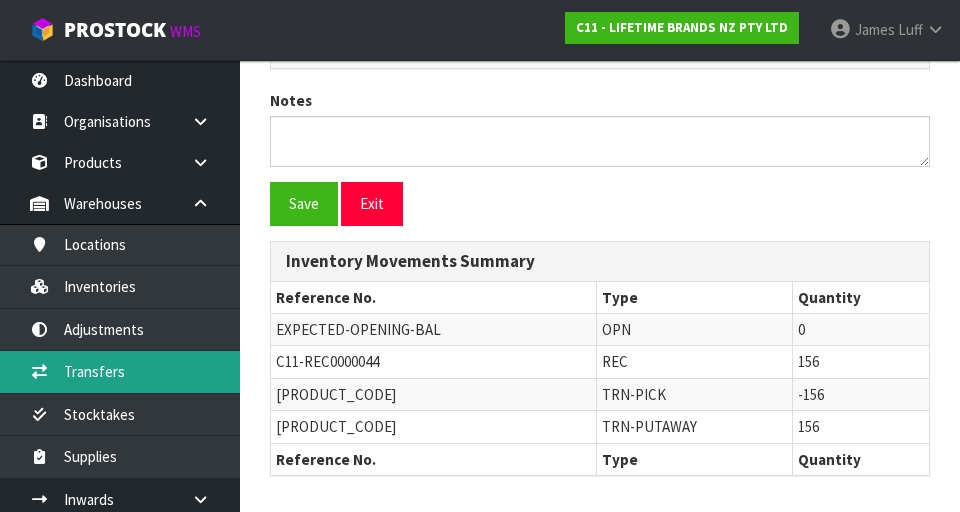 click on "Transfers" at bounding box center (120, 371) 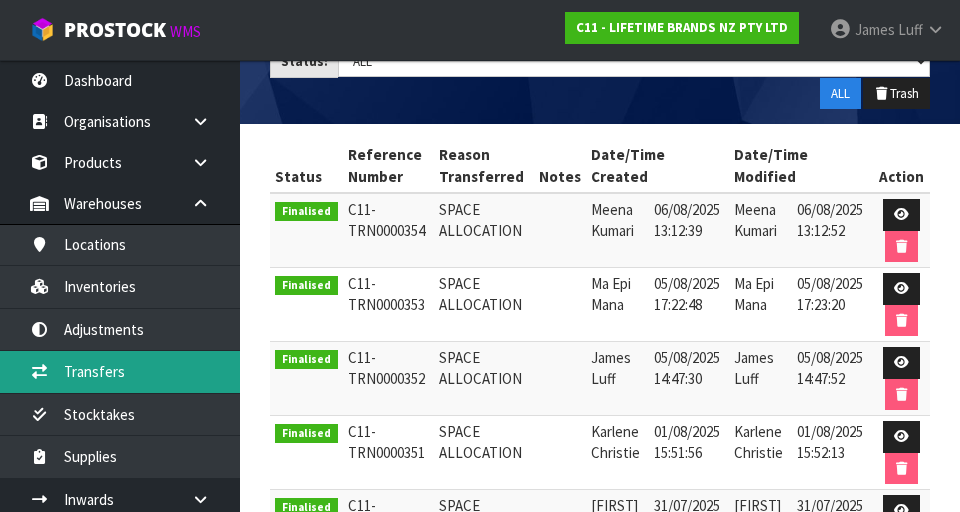 scroll, scrollTop: 0, scrollLeft: 0, axis: both 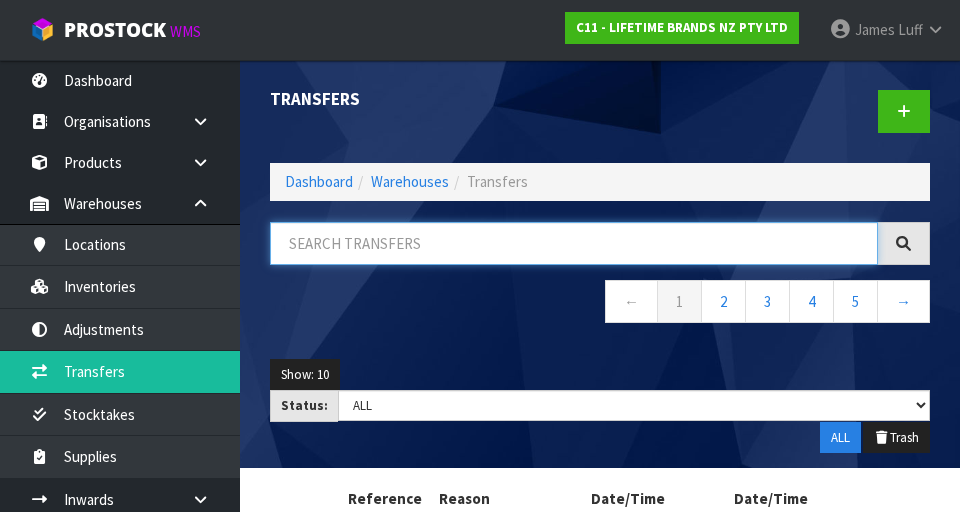 click at bounding box center (574, 243) 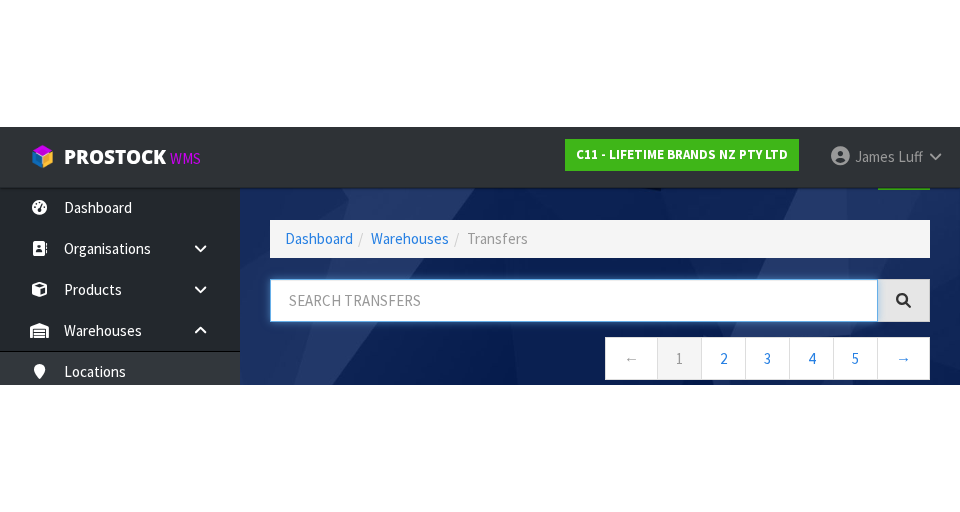 scroll, scrollTop: 114, scrollLeft: 0, axis: vertical 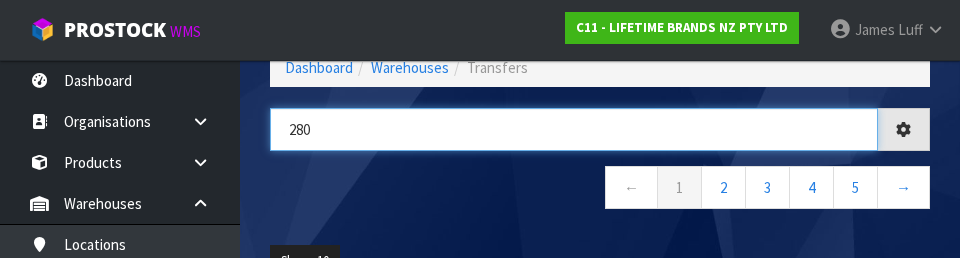 type on "280" 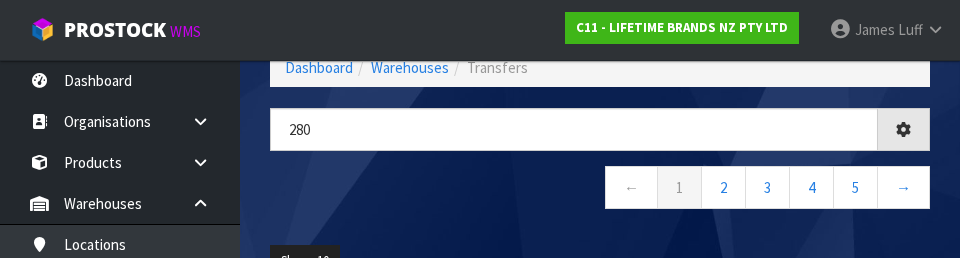 click on "←
1 2 3 4 5
→" at bounding box center [600, 190] 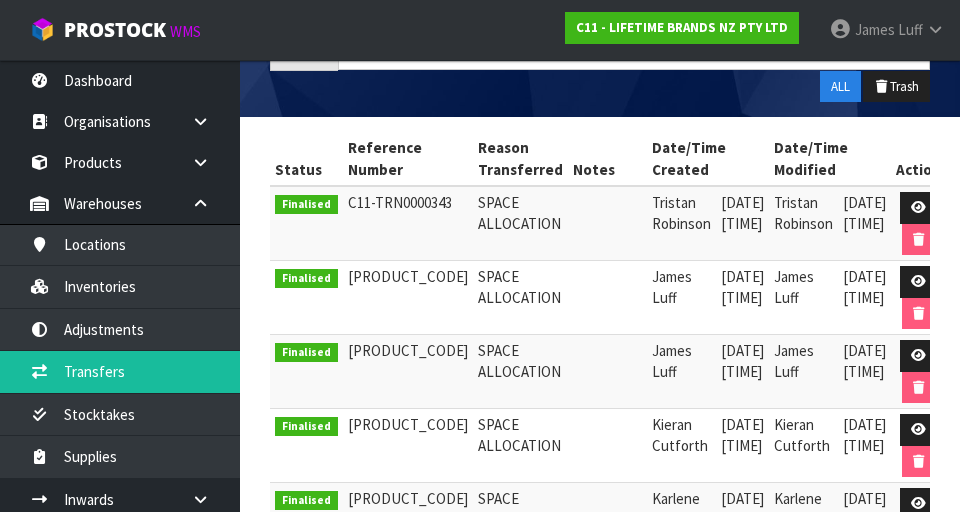 scroll, scrollTop: 349, scrollLeft: 0, axis: vertical 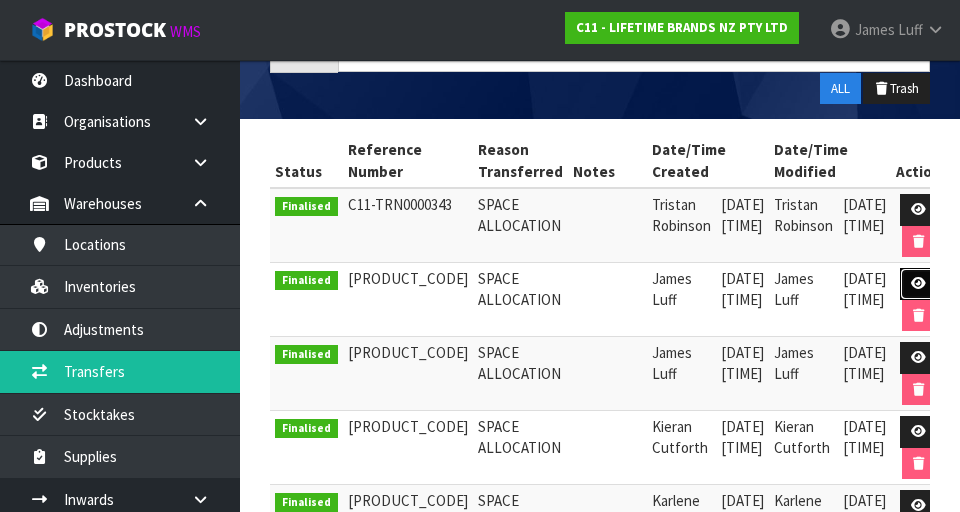click at bounding box center (918, 283) 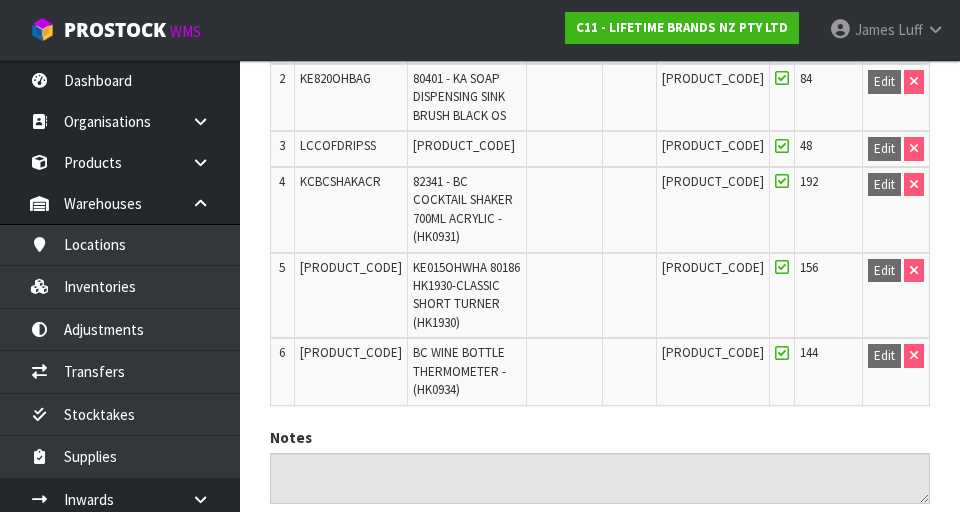 scroll, scrollTop: 0, scrollLeft: 0, axis: both 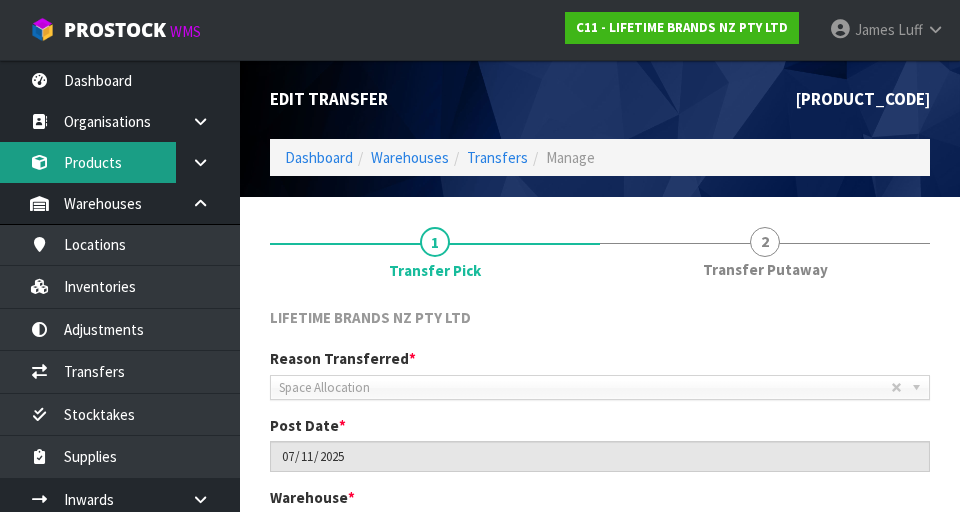click on "Products" at bounding box center [120, 162] 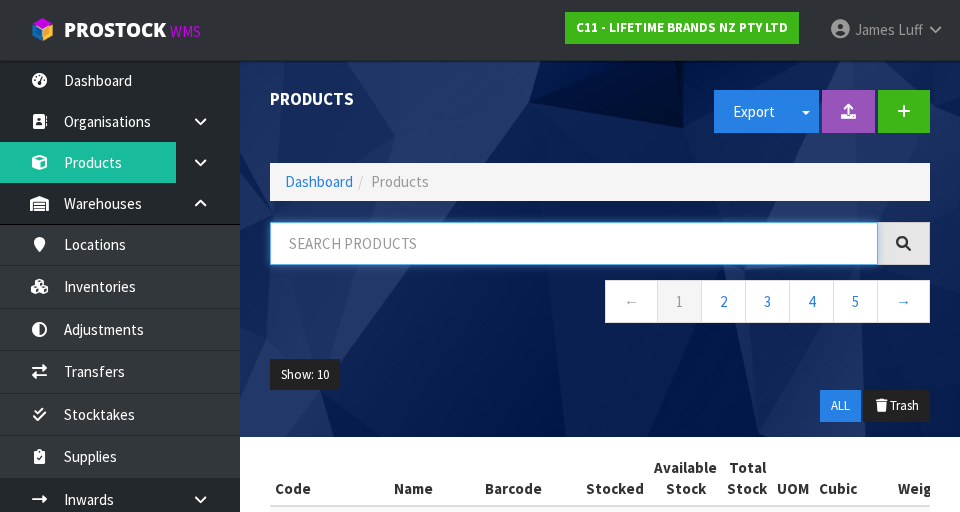 click at bounding box center [574, 243] 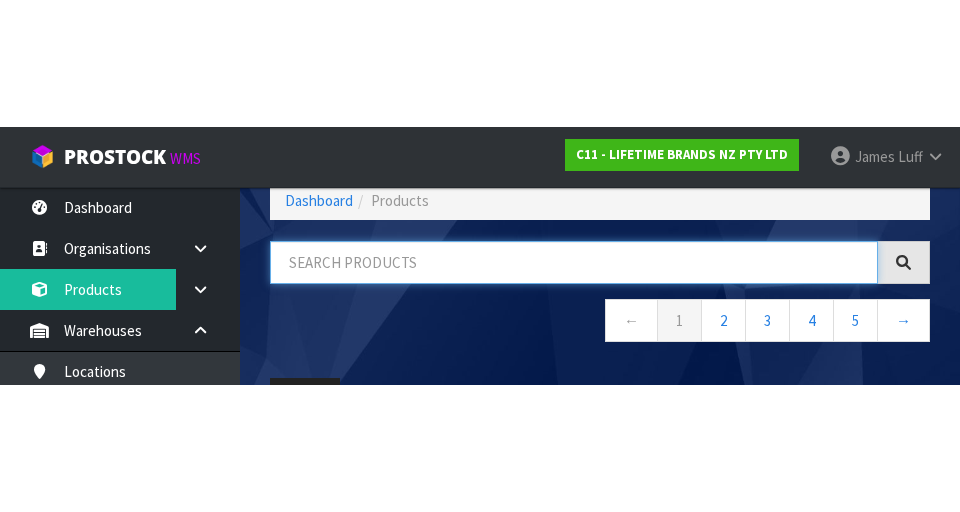 scroll, scrollTop: 114, scrollLeft: 0, axis: vertical 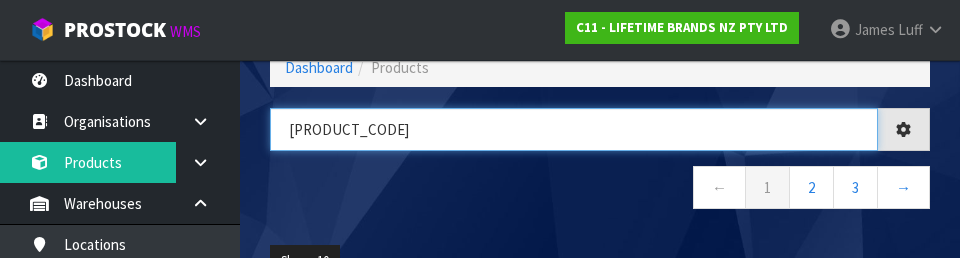 type on "[PRODUCT_CODE]" 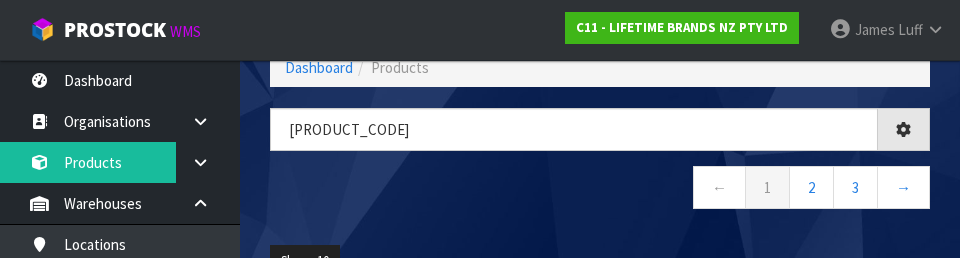 click on "←
1 2 3
→" at bounding box center (600, 190) 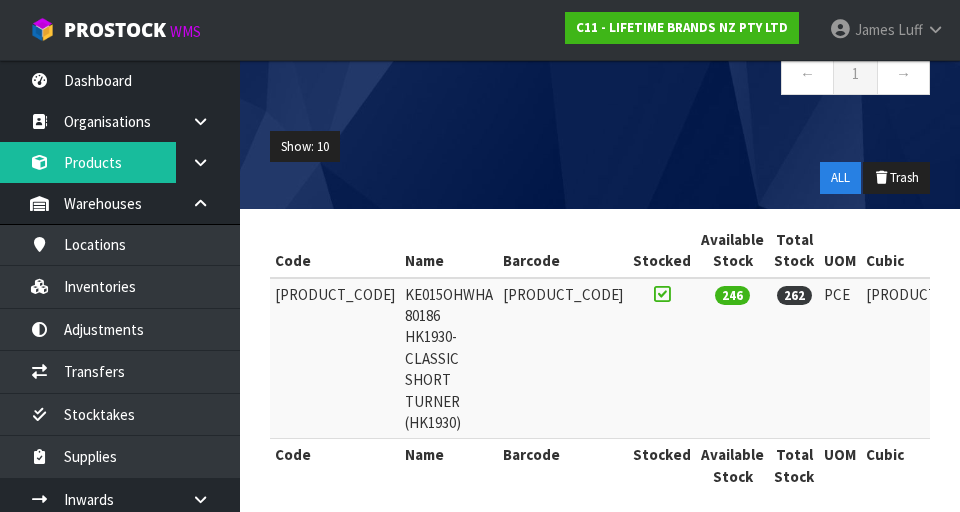 scroll, scrollTop: 230, scrollLeft: 0, axis: vertical 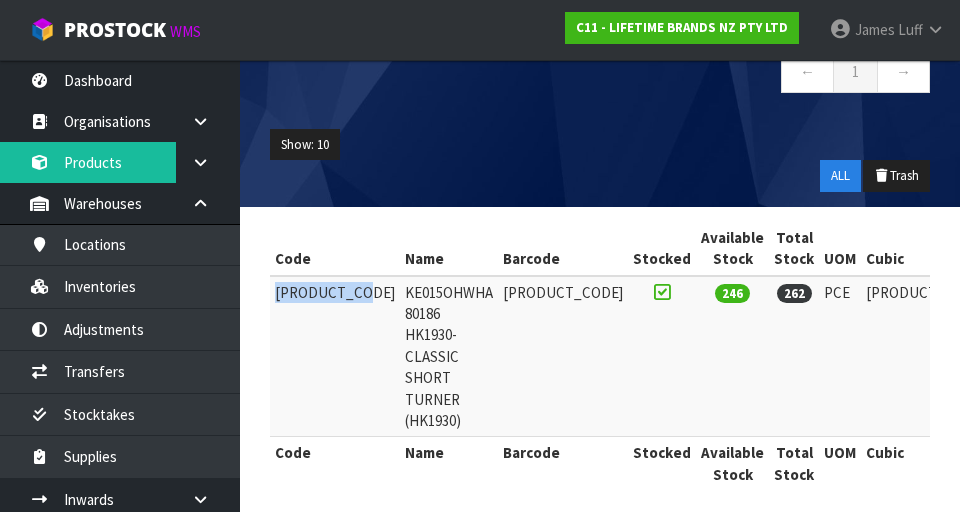 copy on "[PRODUCT_CODE]" 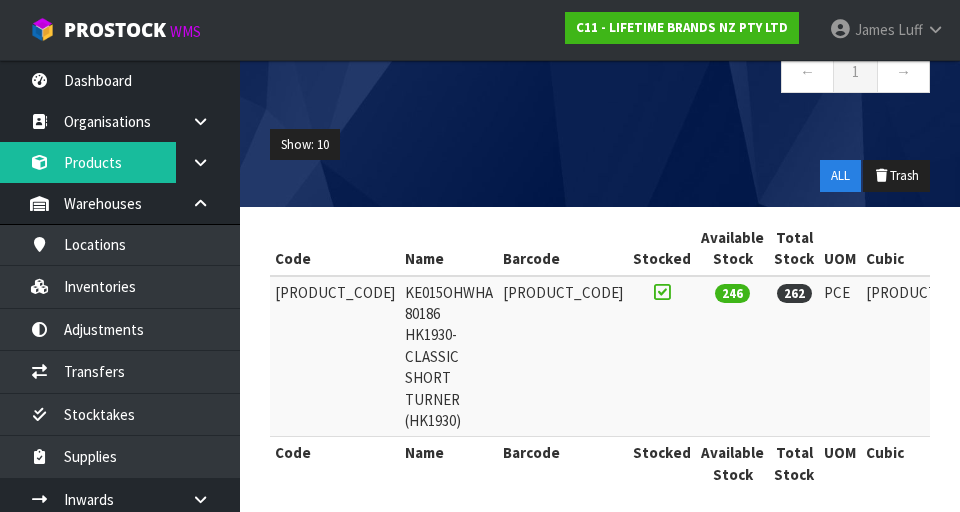 scroll, scrollTop: 0, scrollLeft: 0, axis: both 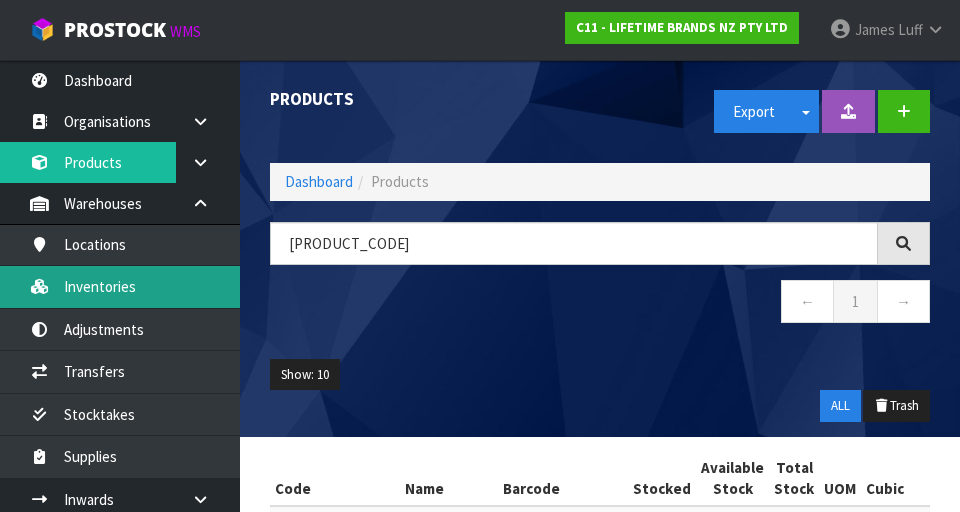 click on "Inventories" at bounding box center (120, 286) 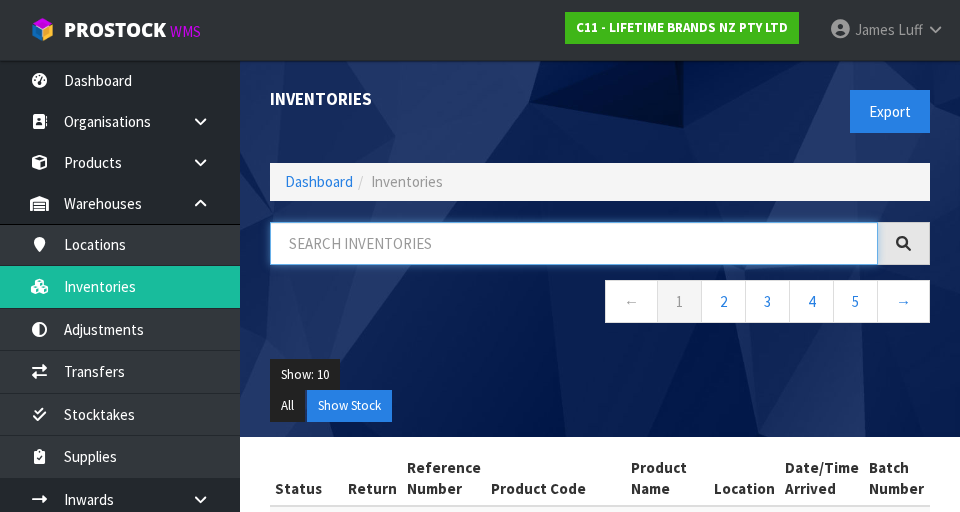 paste on "[PRODUCT_CODE]" 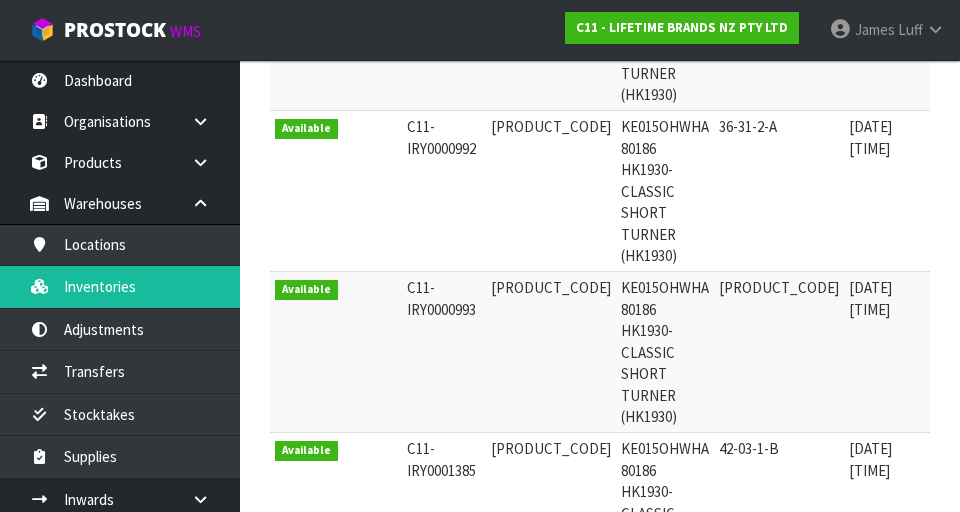 scroll, scrollTop: 727, scrollLeft: 0, axis: vertical 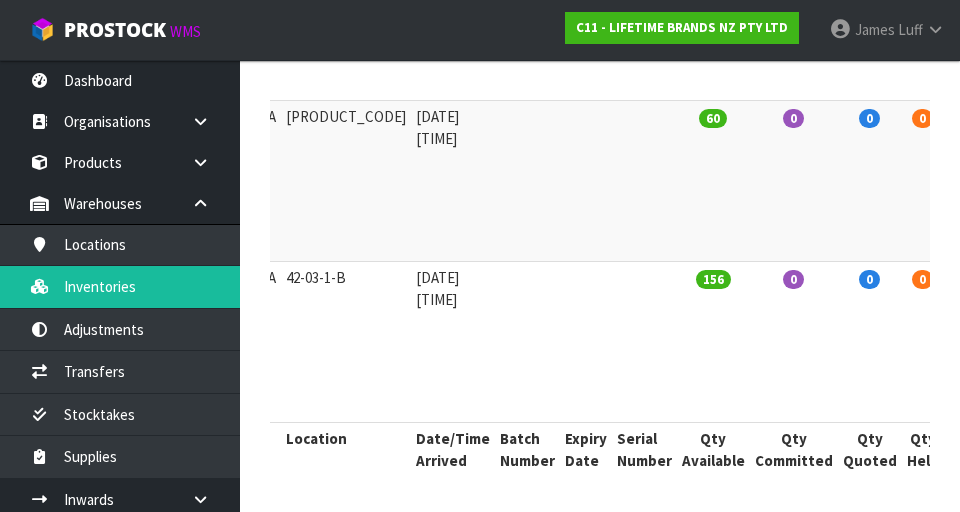 type on "[PRODUCT_CODE]" 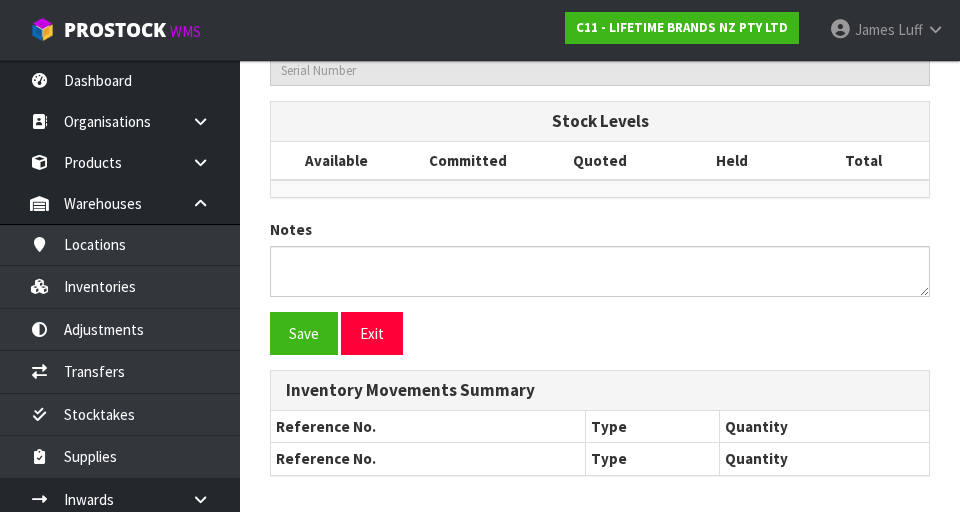 type on "[PRODUCT_CODE]" 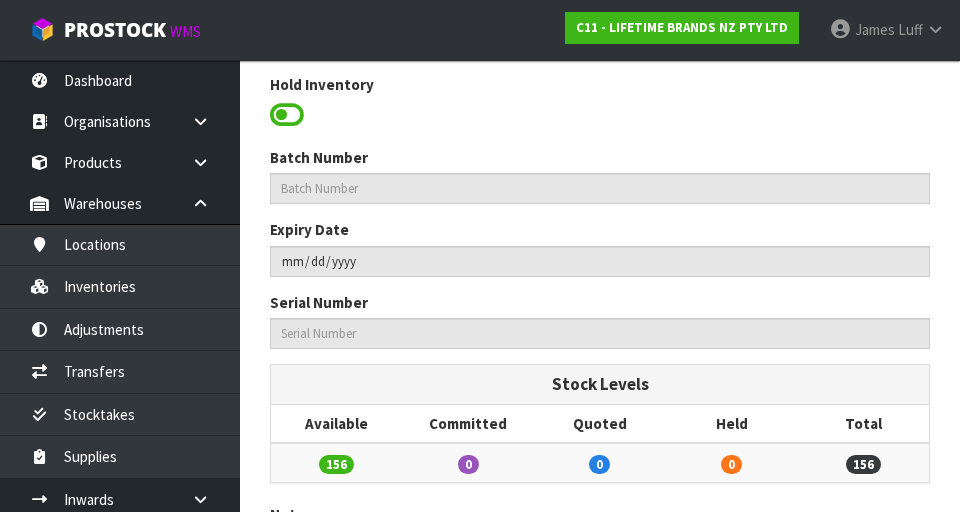 scroll, scrollTop: 531, scrollLeft: 0, axis: vertical 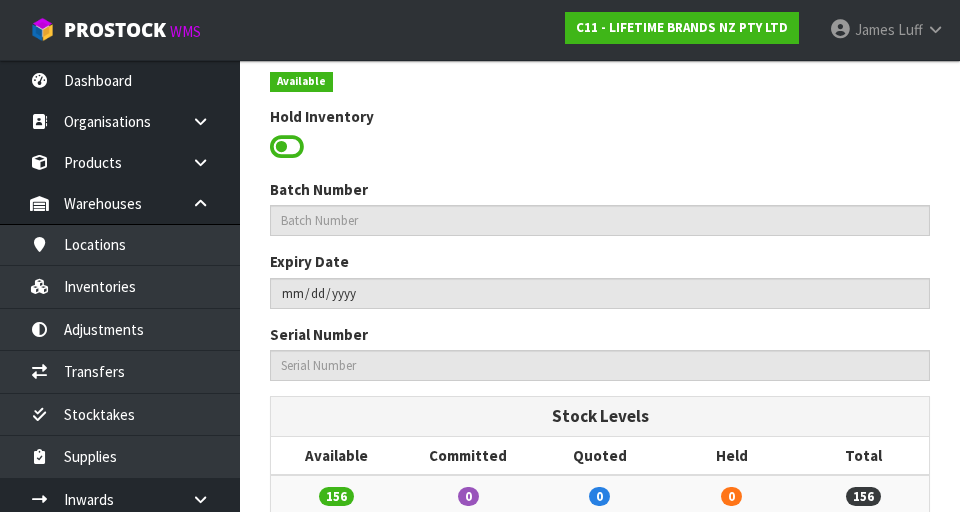 click at bounding box center [287, 147] 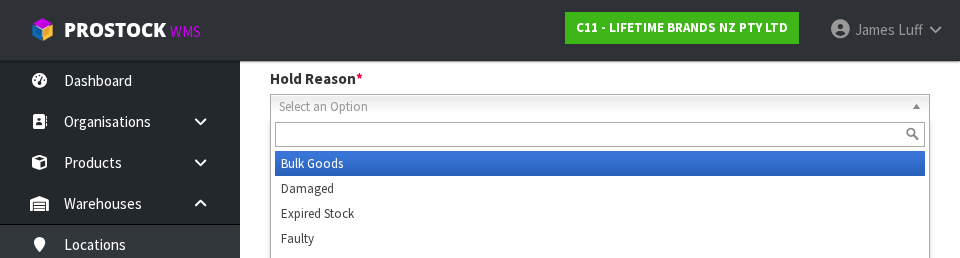 scroll, scrollTop: 639, scrollLeft: 0, axis: vertical 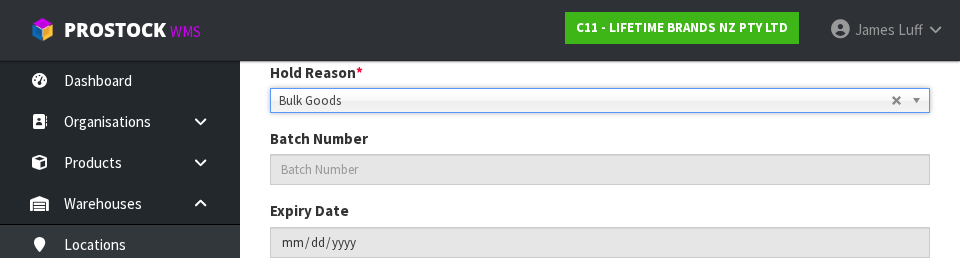 click on "Expiry Date" at bounding box center [600, 228] 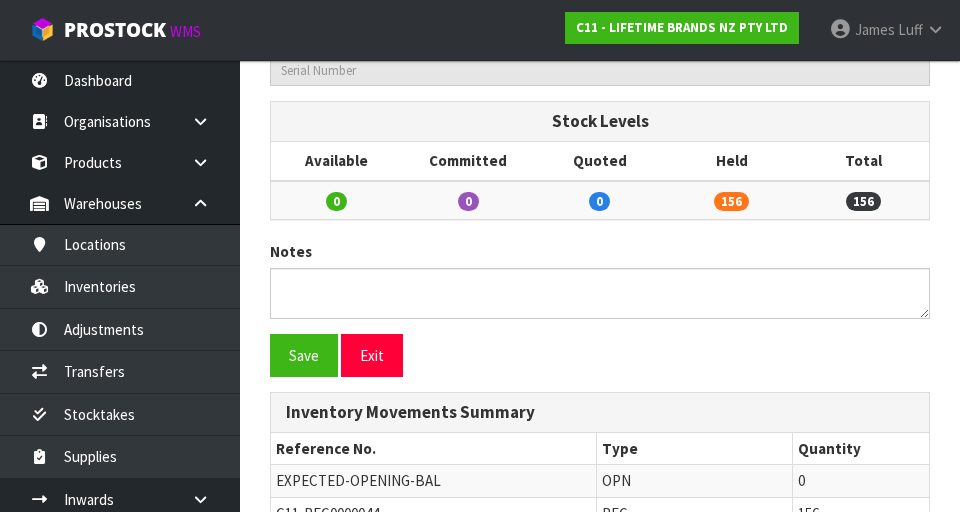 scroll, scrollTop: 1043, scrollLeft: 0, axis: vertical 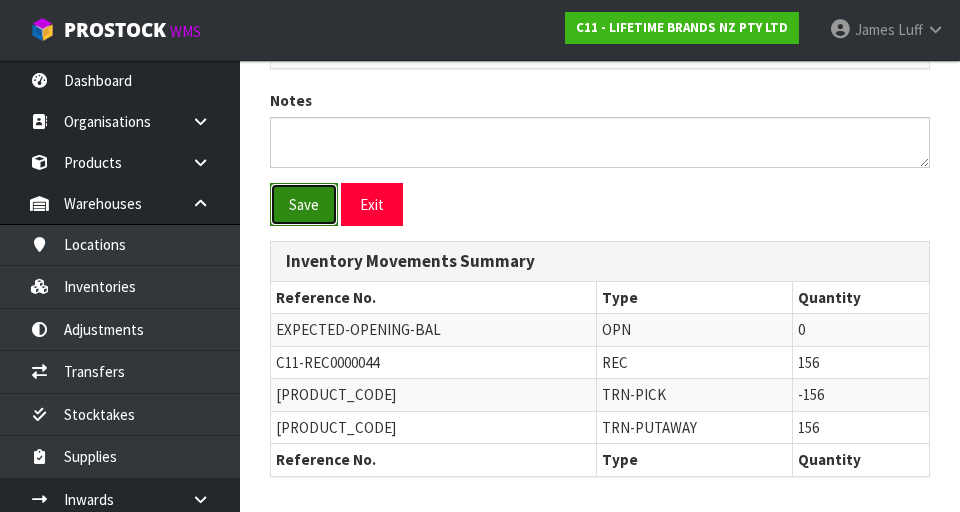 click on "Save" at bounding box center (304, 204) 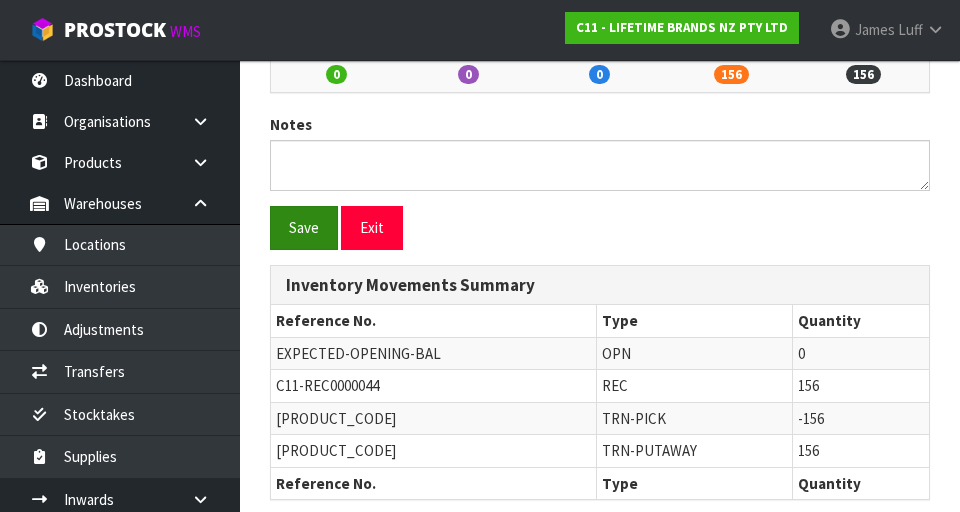 scroll, scrollTop: 1116, scrollLeft: 0, axis: vertical 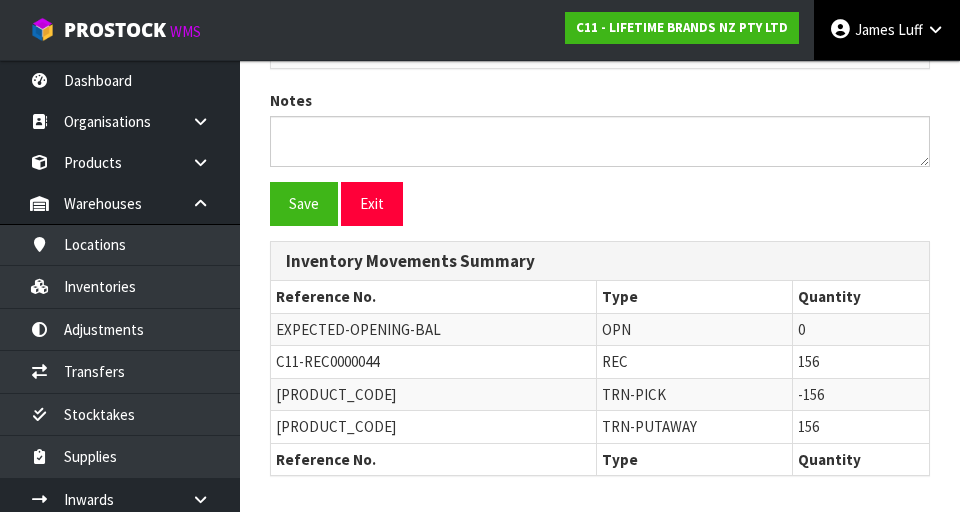 click at bounding box center (935, 29) 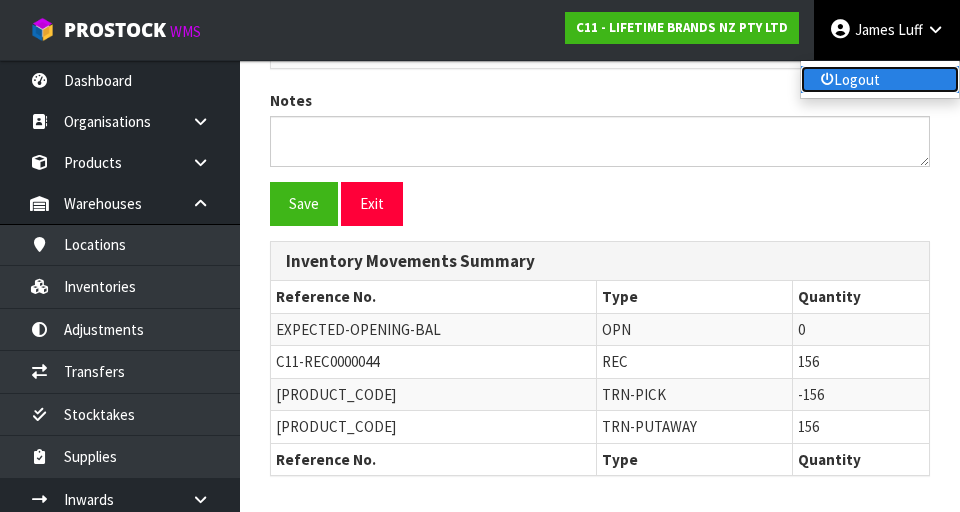 click on "Logout" at bounding box center [880, 79] 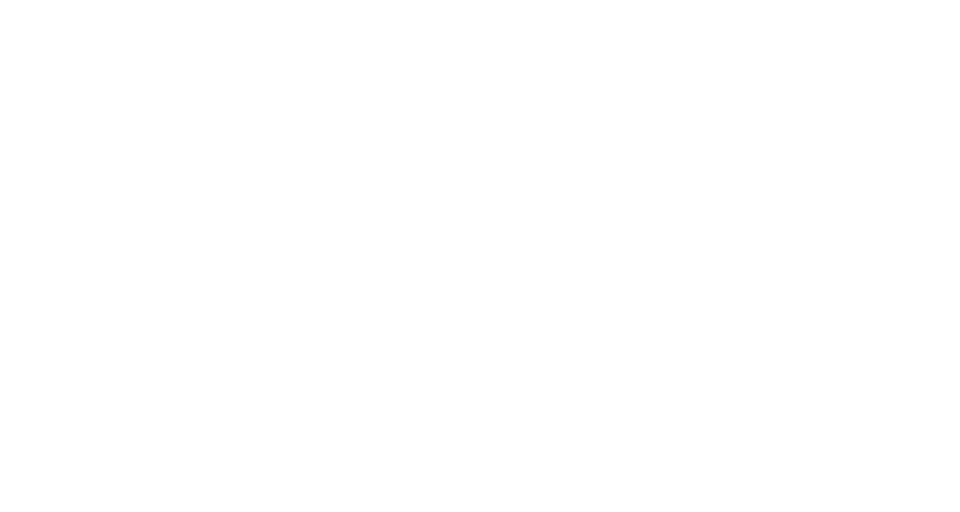 scroll, scrollTop: 0, scrollLeft: 0, axis: both 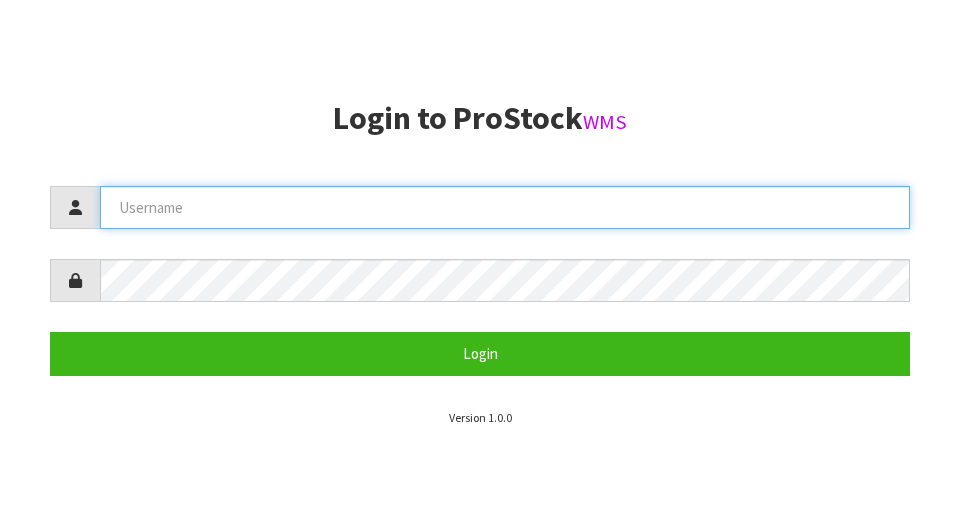click at bounding box center (505, 207) 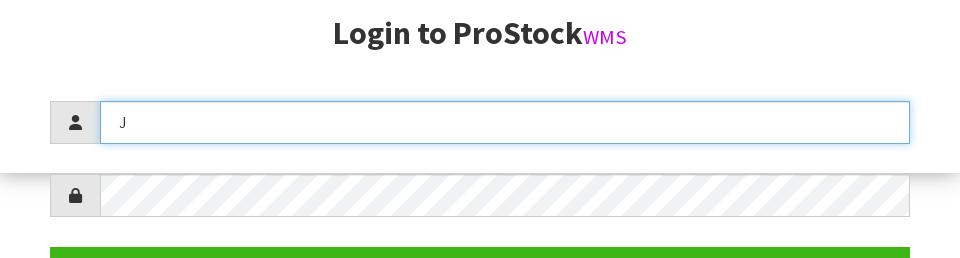 scroll, scrollTop: 258, scrollLeft: 0, axis: vertical 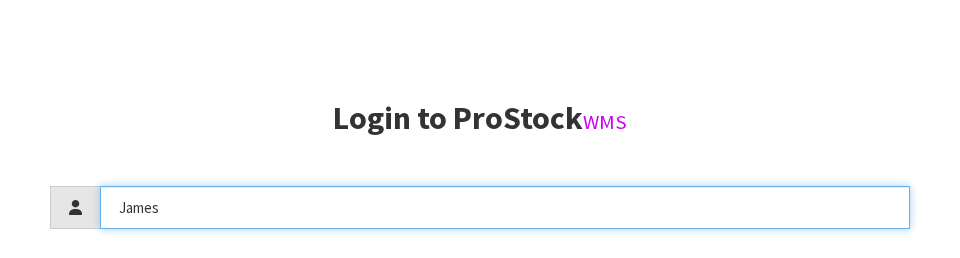 type on "James" 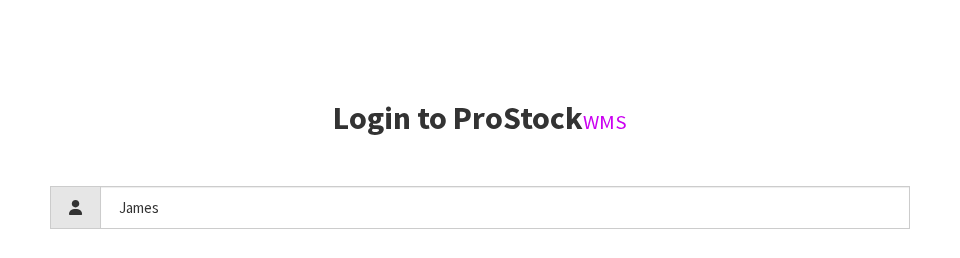 click on "Login to ProStock  WMS
James
Login
Version 1.0.0" at bounding box center (480, 264) 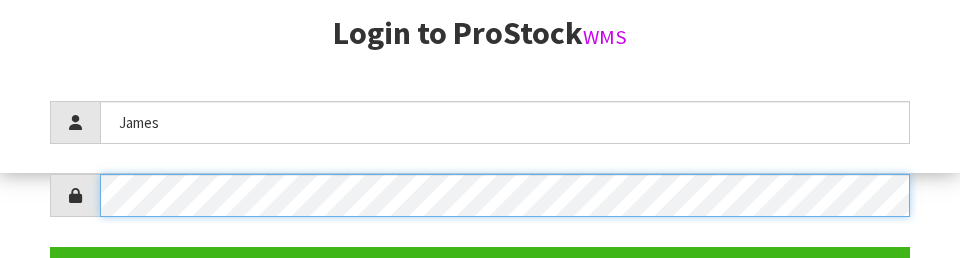 scroll, scrollTop: 290, scrollLeft: 0, axis: vertical 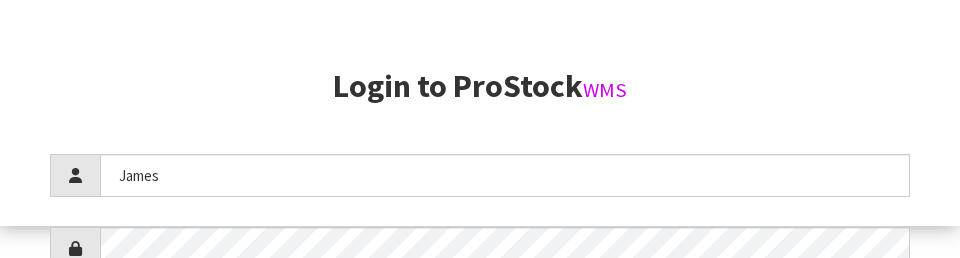 click on "Login to ProStock  WMS" at bounding box center (480, 86) 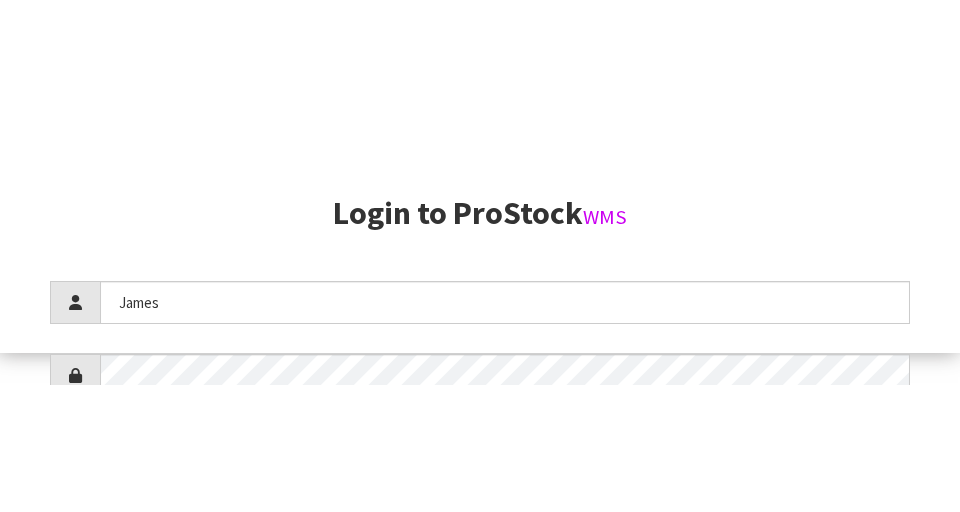 scroll, scrollTop: 512, scrollLeft: 0, axis: vertical 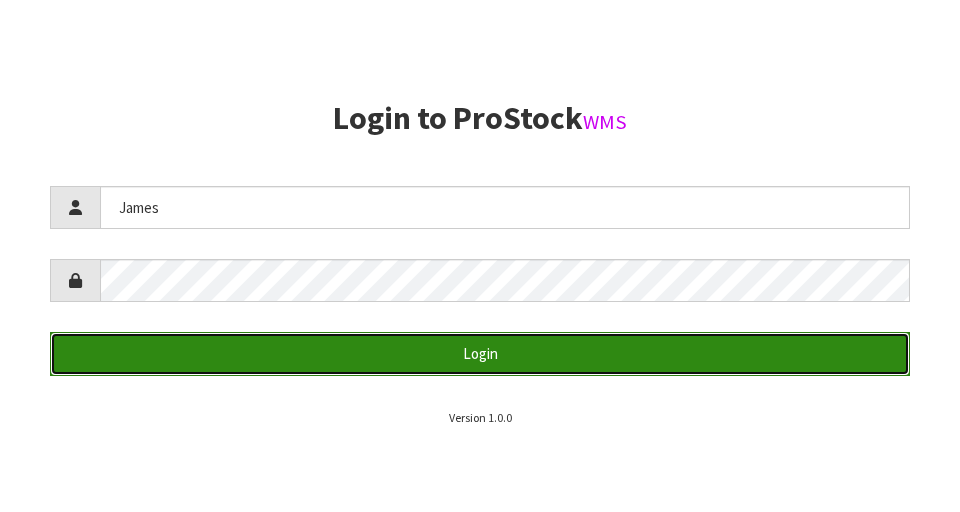 click on "Login" at bounding box center [480, 353] 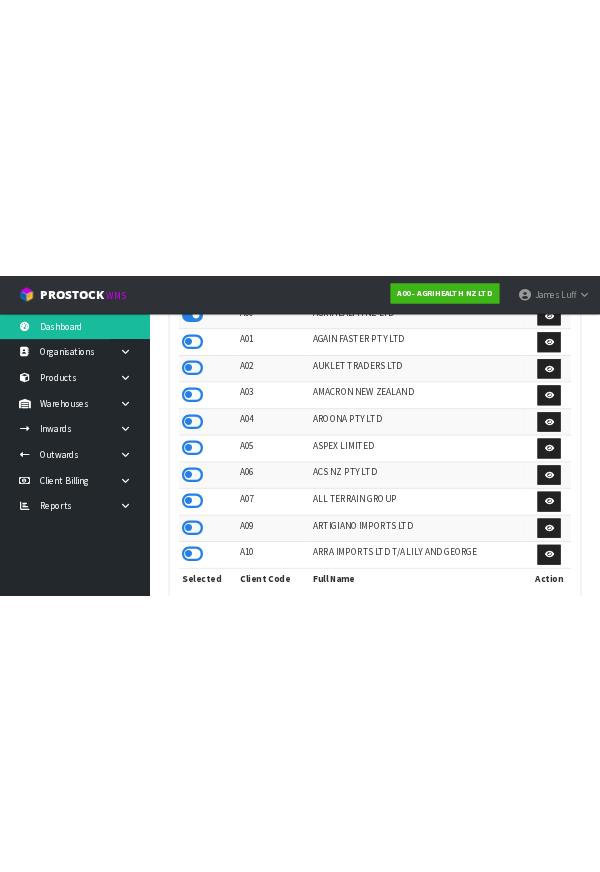 scroll, scrollTop: 0, scrollLeft: 0, axis: both 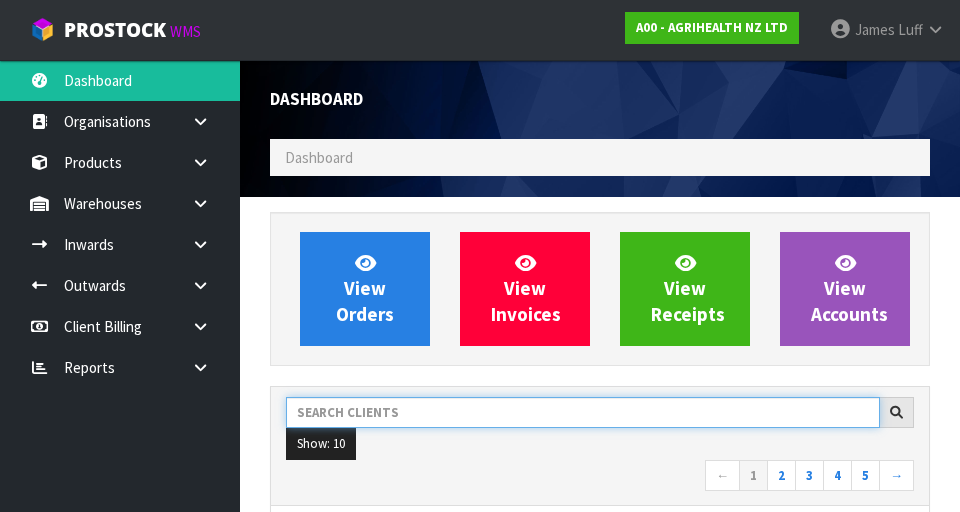 click at bounding box center [583, 412] 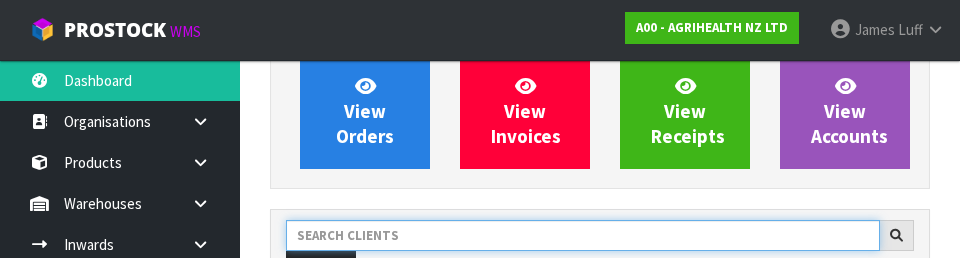 scroll, scrollTop: 274, scrollLeft: 0, axis: vertical 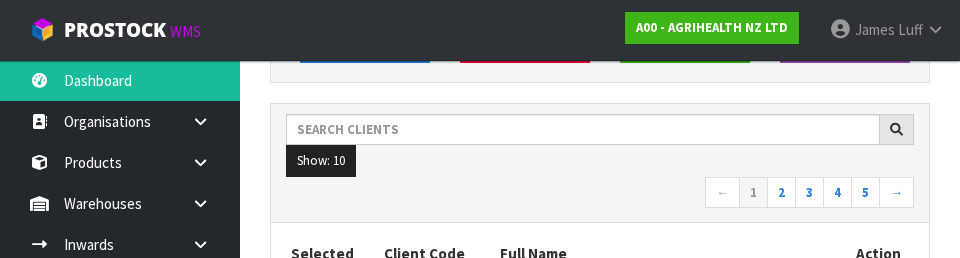 click on "←
1 2 3 4 5
→" at bounding box center (600, 194) 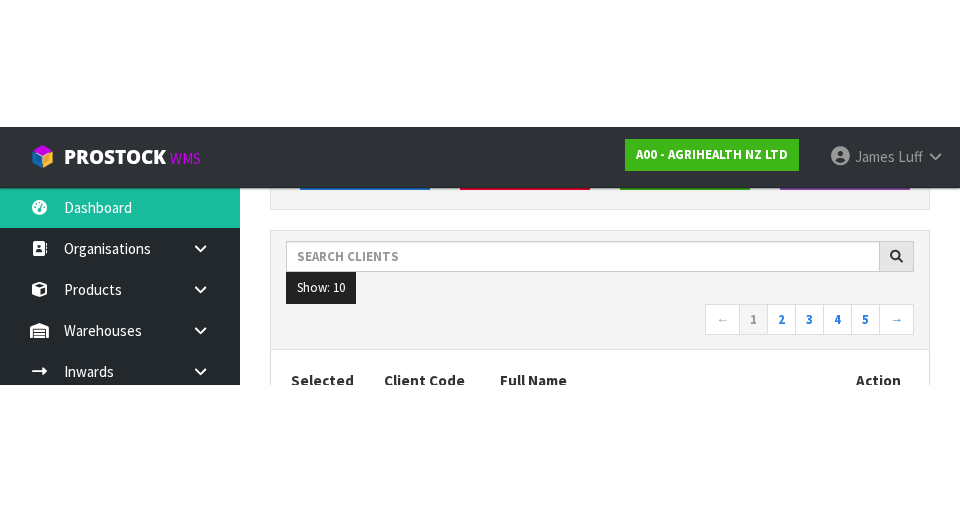 scroll, scrollTop: 283, scrollLeft: 0, axis: vertical 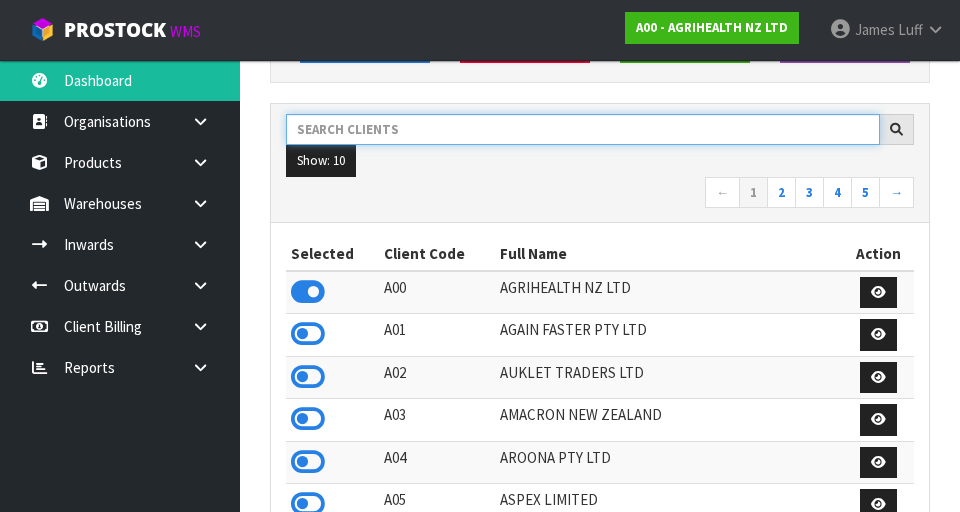 click at bounding box center [583, 129] 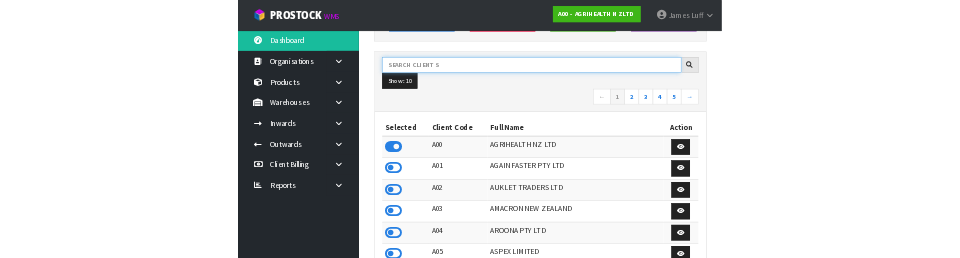 scroll, scrollTop: 274, scrollLeft: 0, axis: vertical 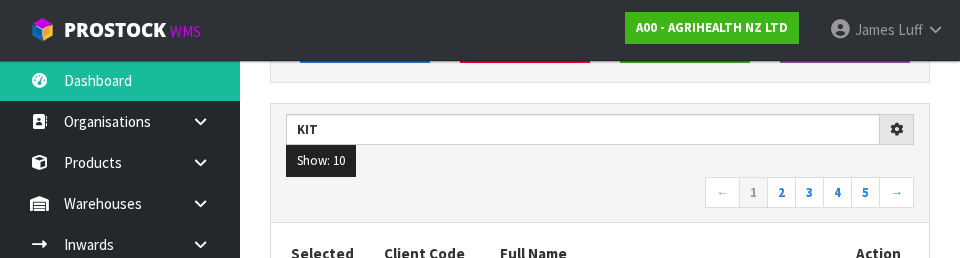 click on "Kit
Show: 10
5
10
25
50
←
1 2 3 4 5
→" at bounding box center (600, 163) 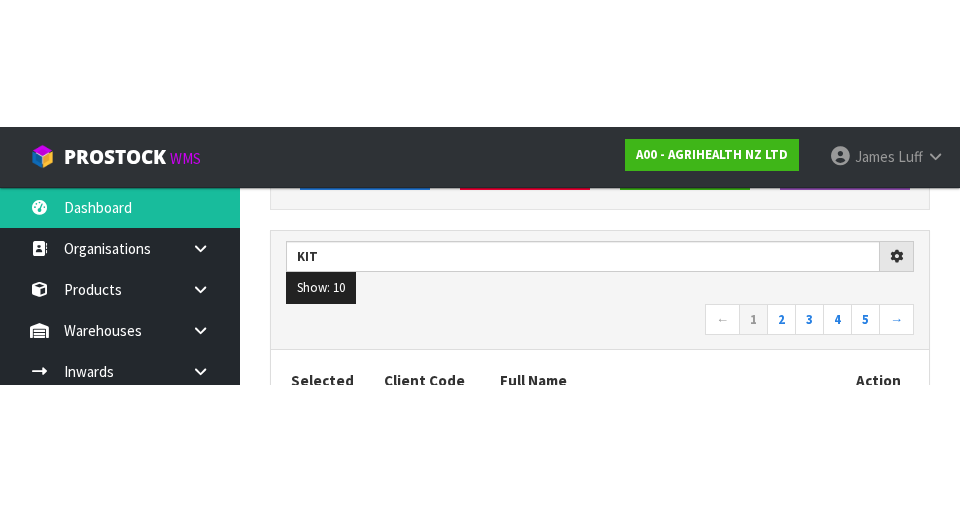 scroll, scrollTop: 283, scrollLeft: 0, axis: vertical 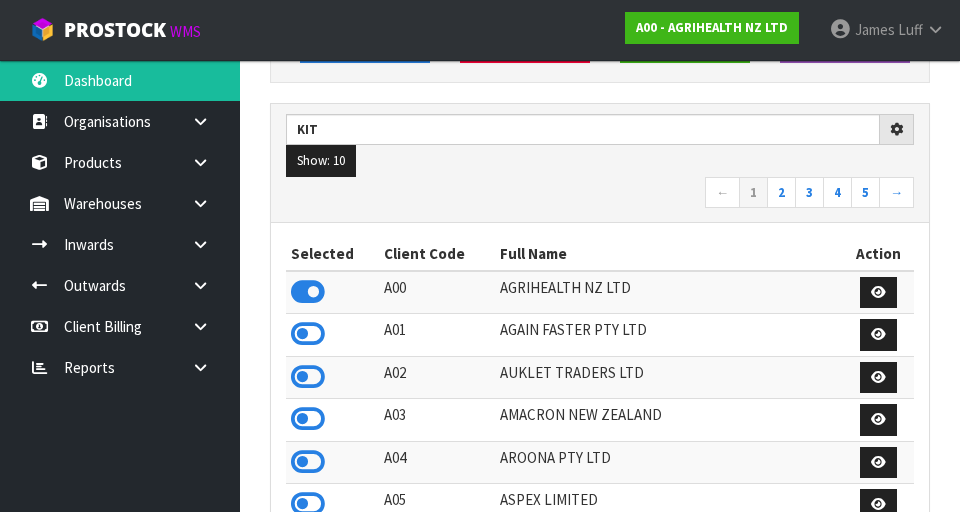 type on "KIT" 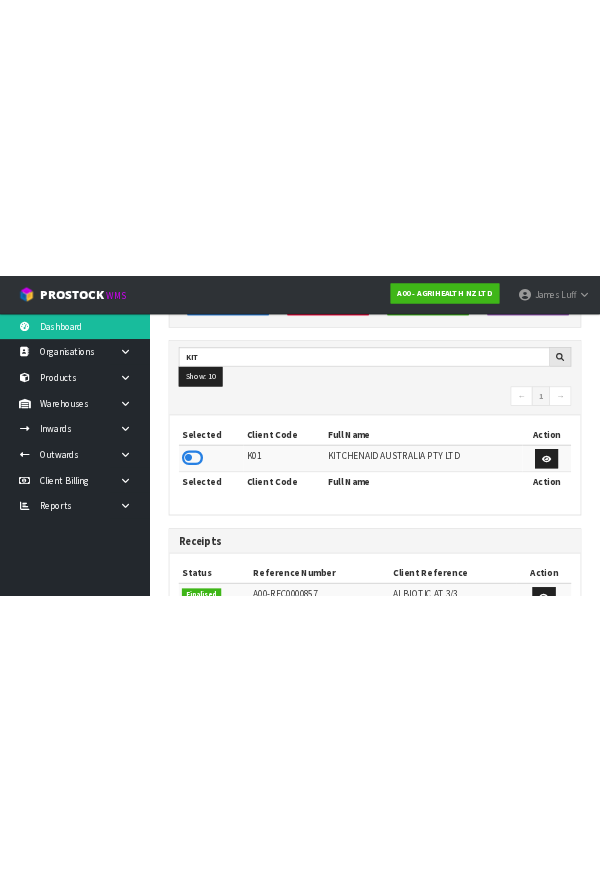 scroll, scrollTop: 0, scrollLeft: 0, axis: both 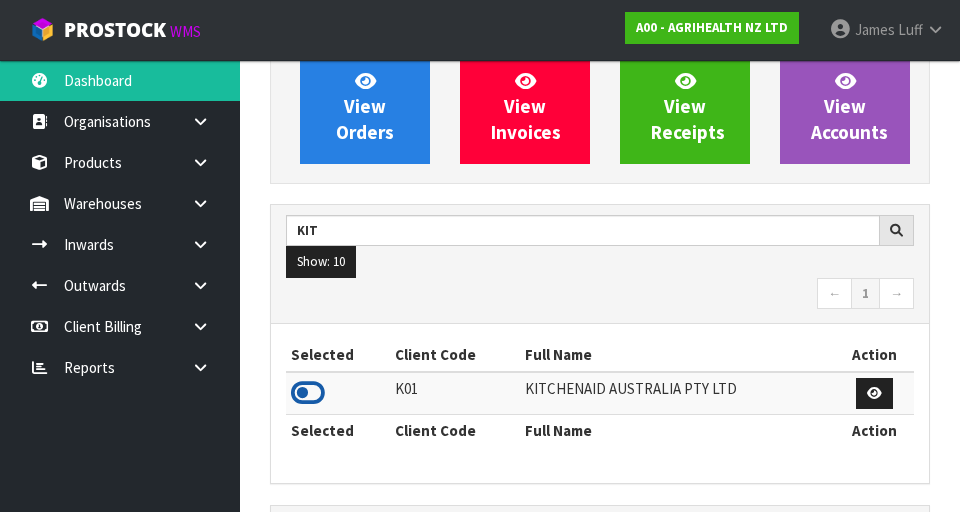 click at bounding box center [308, 393] 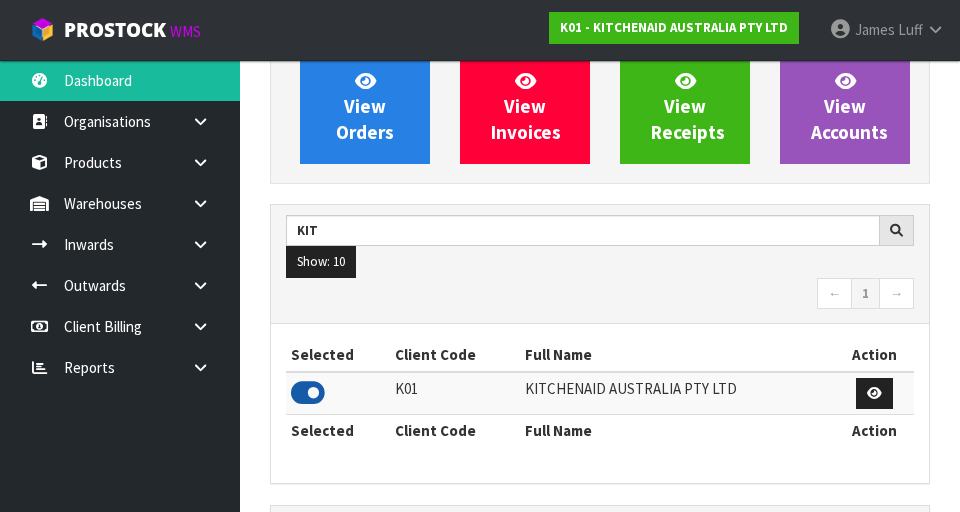 scroll, scrollTop: 1318, scrollLeft: 690, axis: both 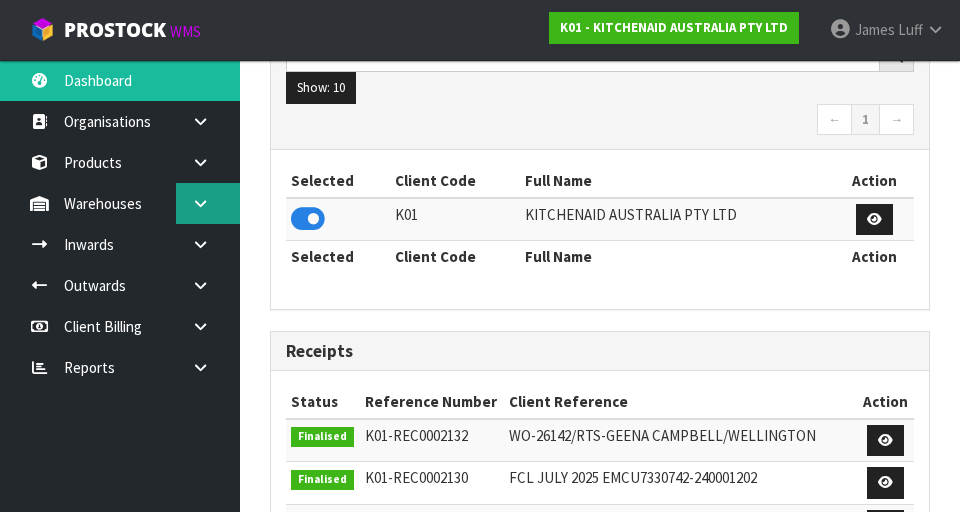 click at bounding box center [200, 203] 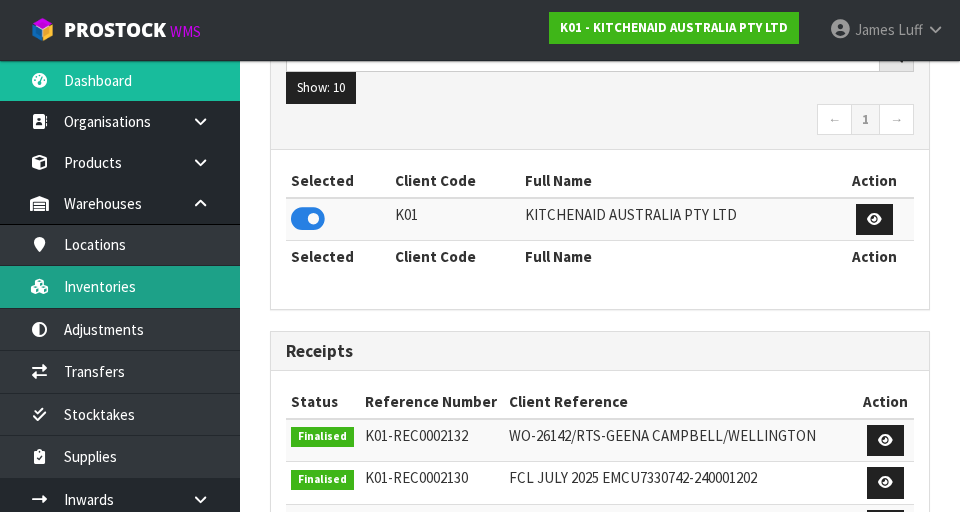 click on "Inventories" at bounding box center [120, 286] 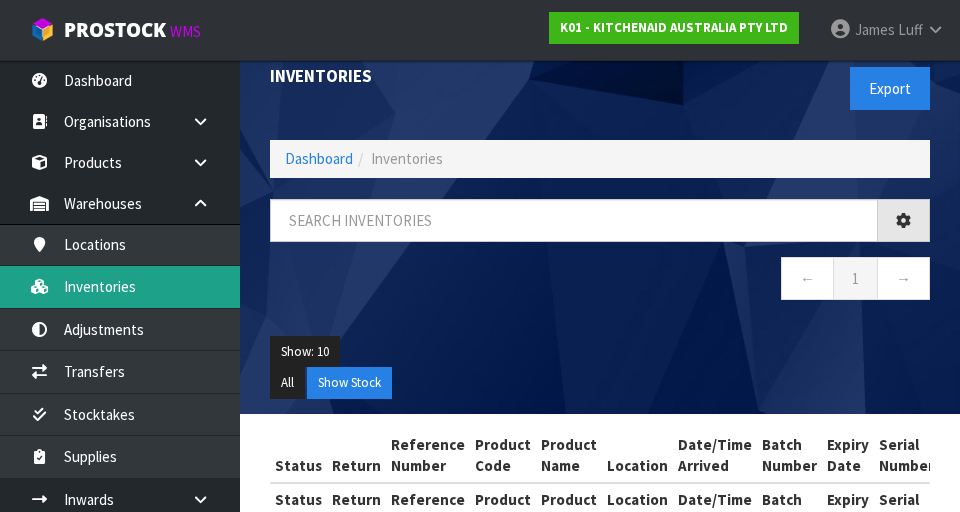 scroll, scrollTop: 0, scrollLeft: 0, axis: both 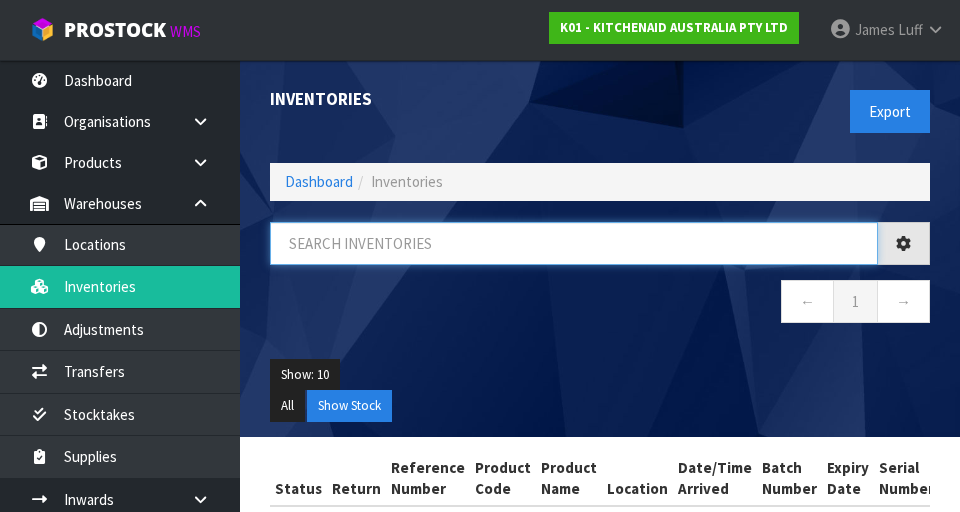 click at bounding box center [574, 243] 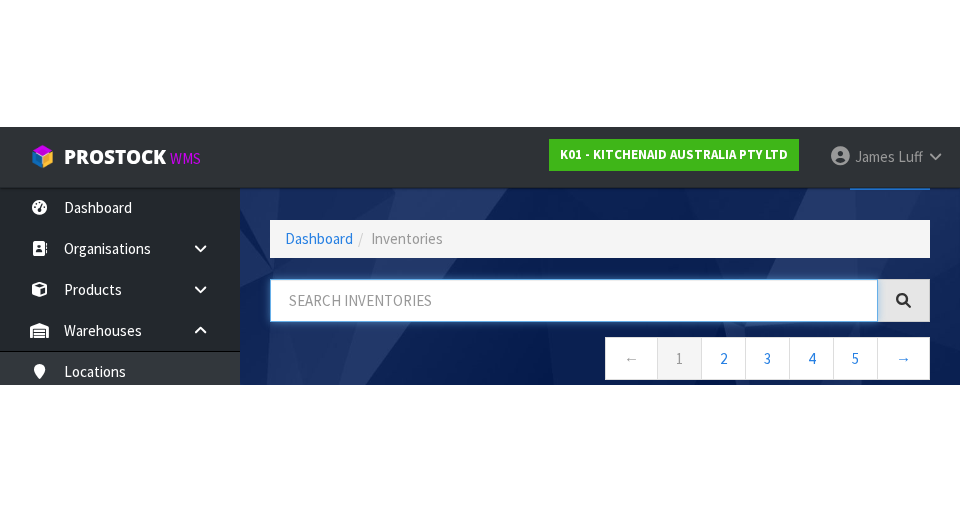 scroll, scrollTop: 114, scrollLeft: 0, axis: vertical 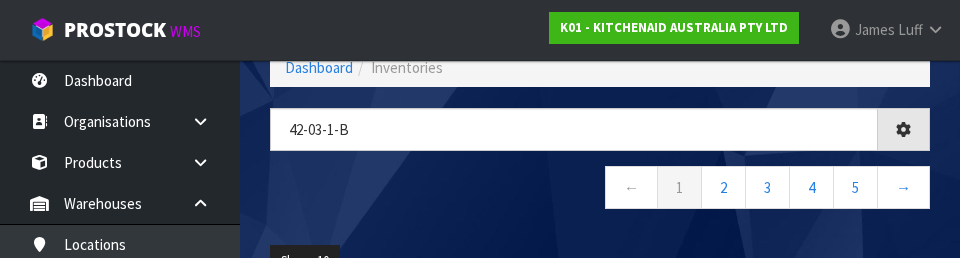 click on "←
1 2 3 4 5
→" at bounding box center (600, 190) 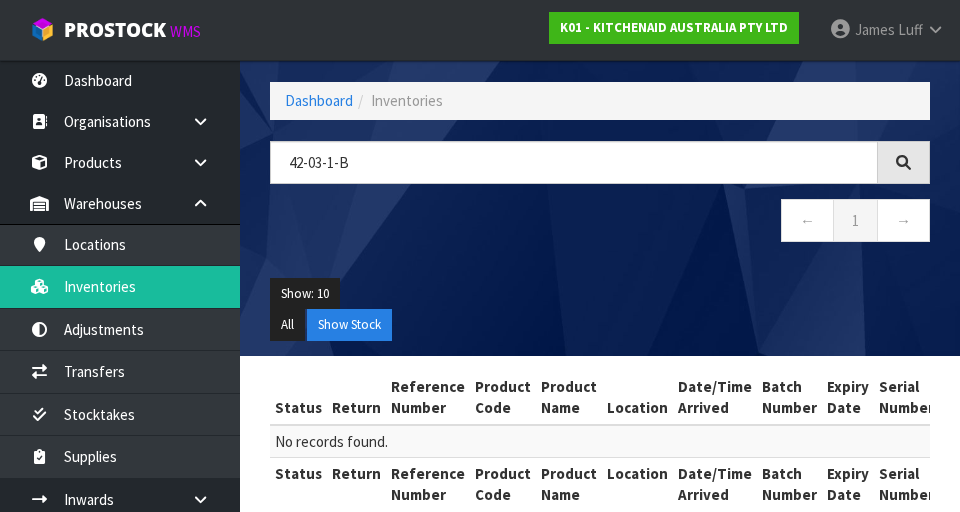 scroll, scrollTop: 80, scrollLeft: 0, axis: vertical 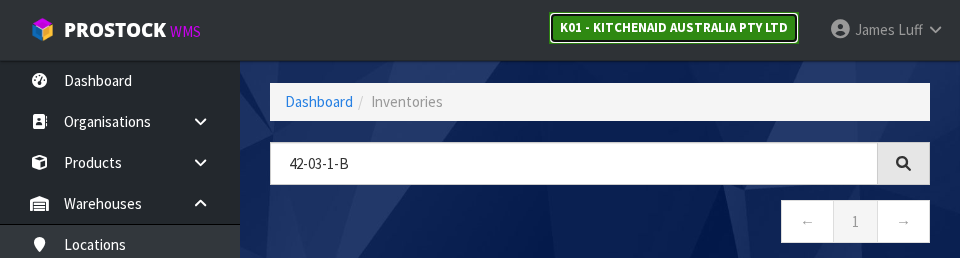 click on "K01 - KITCHENAID AUSTRALIA PTY LTD" at bounding box center (674, 28) 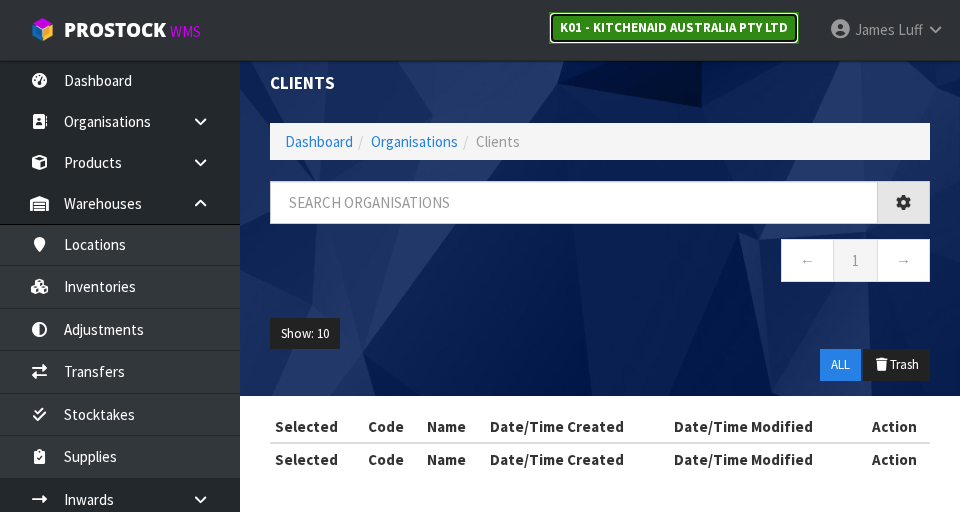scroll, scrollTop: 80, scrollLeft: 0, axis: vertical 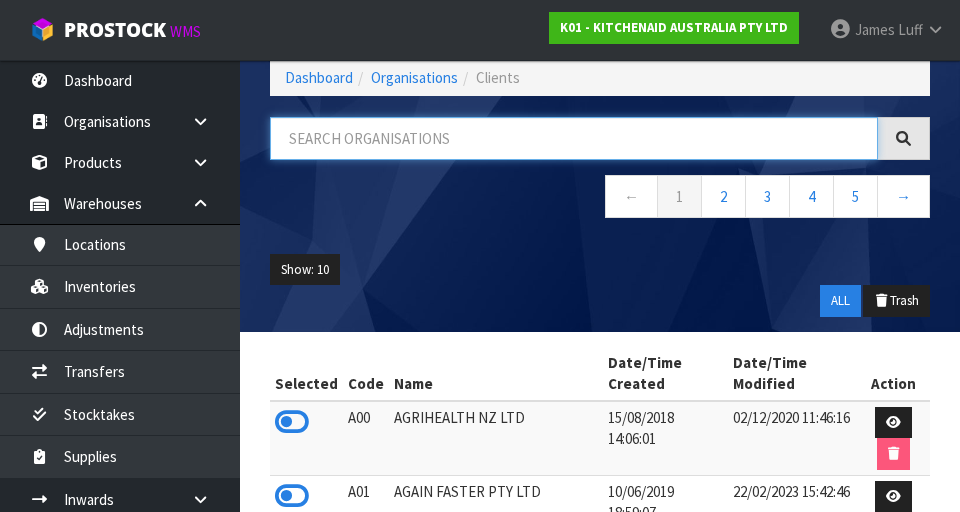 click at bounding box center (574, 138) 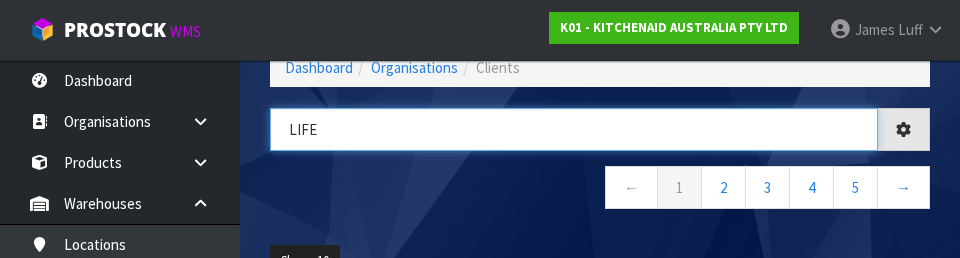 type on "LIFE" 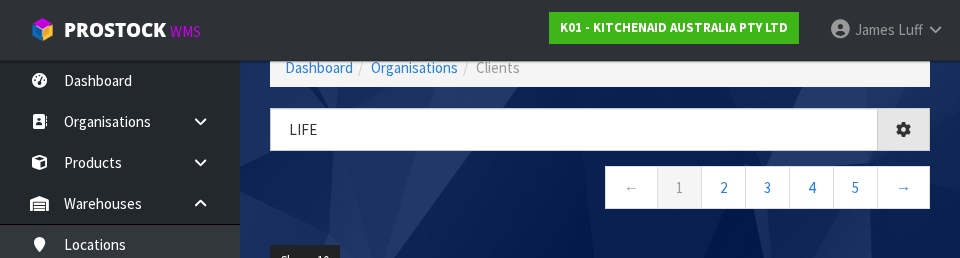 click on "LIFE
←
1 2 3 4 5
→" at bounding box center (600, 169) 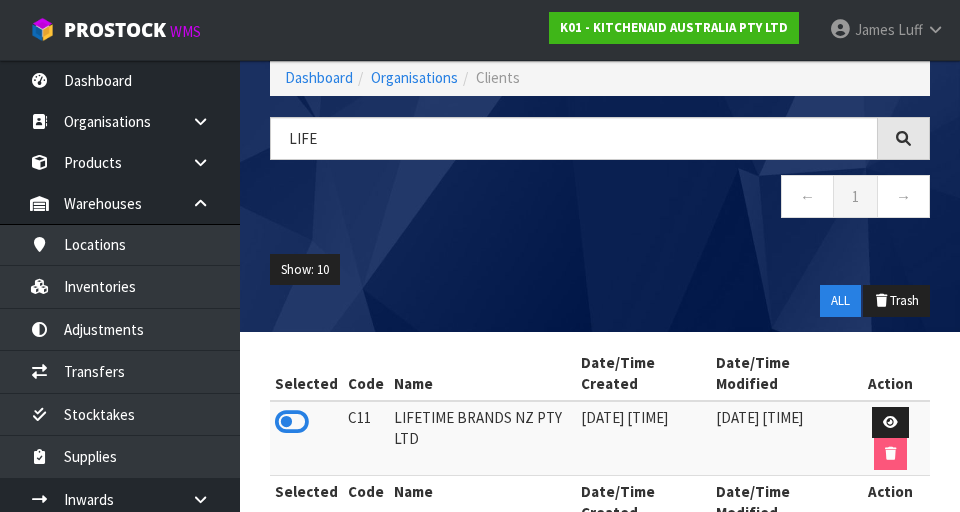 scroll 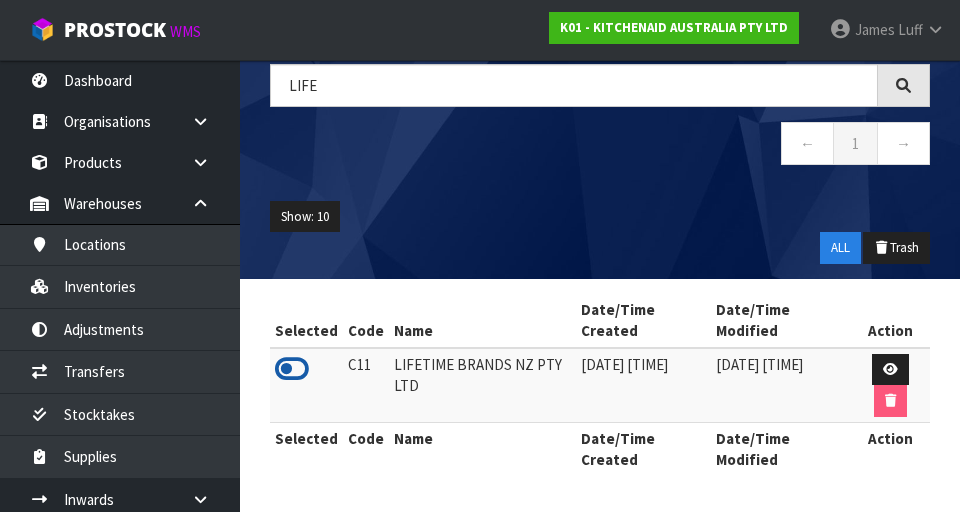 click at bounding box center (292, 369) 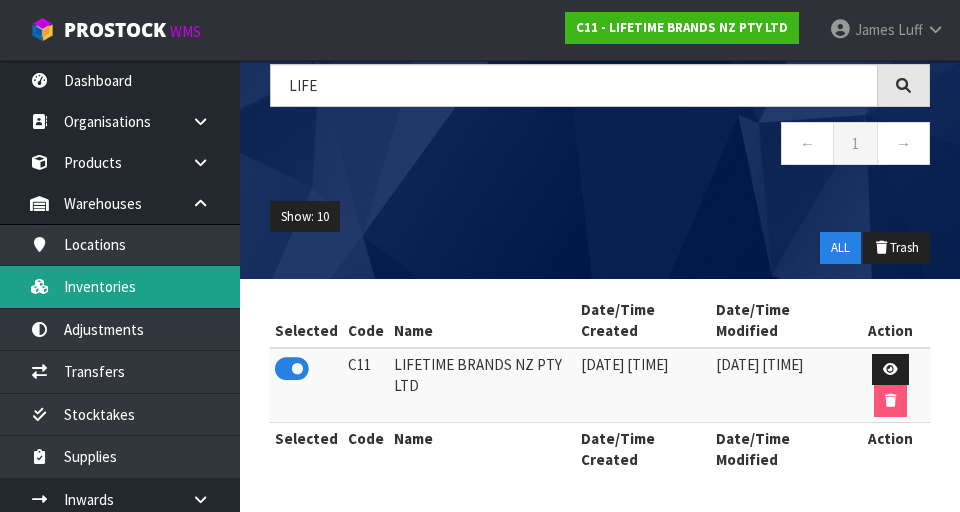 click on "Inventories" at bounding box center [120, 286] 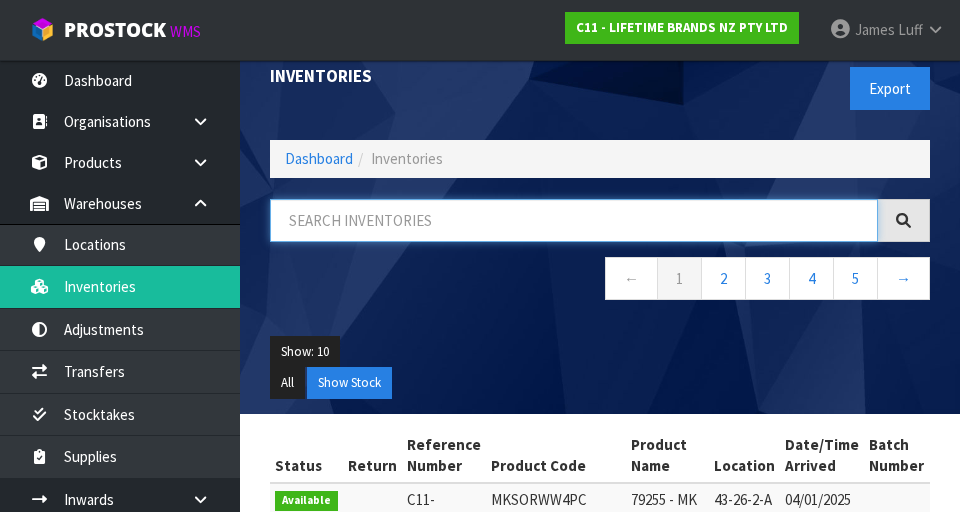 paste on "42-03-1-B" 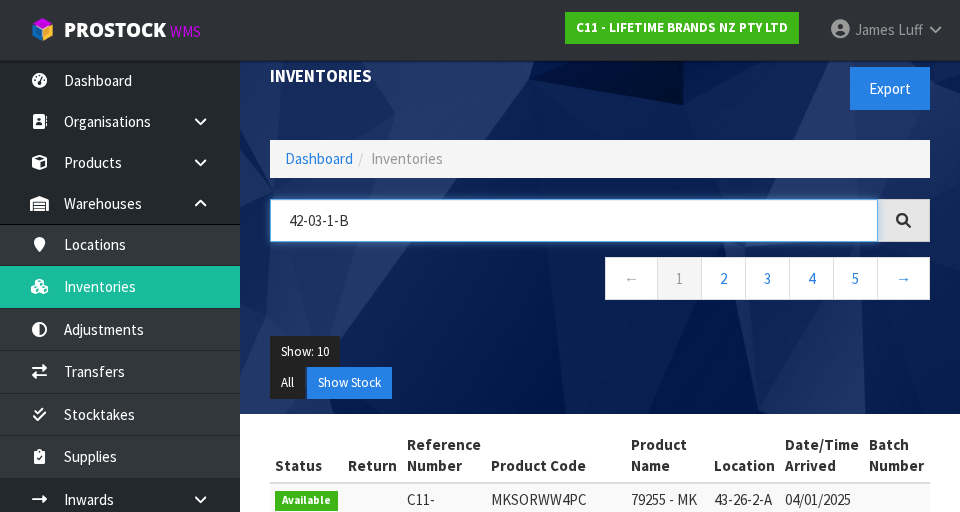 type on "42-03-1-B" 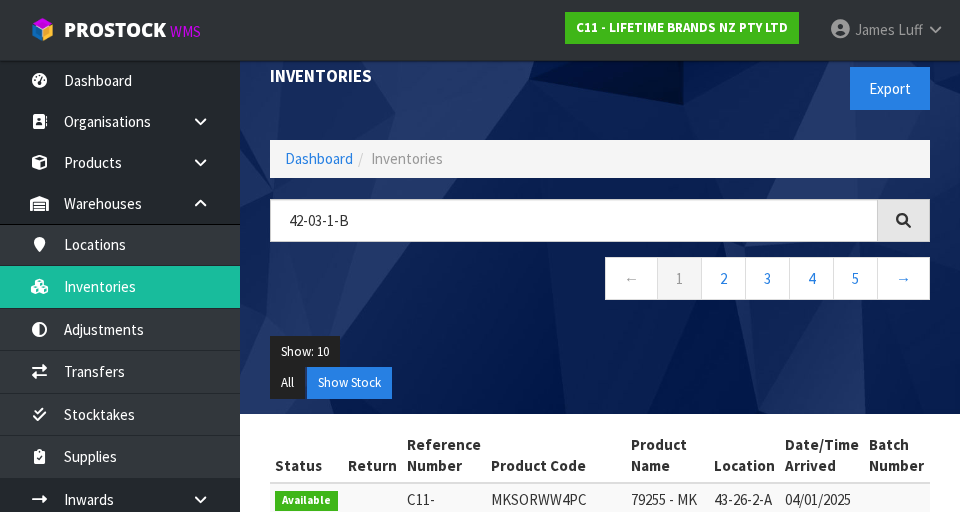 click on "Status
Return
Reference Number
Product Code
Product Name
Location
Date/Time Arrived
Batch Number
Expiry Date
Serial Number
Qty Available
Qty Committed
Qty Quoted
Qty Held
Qty Total
Action
Available
C11-IRY0000002
MKSORWW4PC
79255 - MK SORRENTO WHITE WINE 4PC
43-26-2-A
04/01/2025 13:32:20
65
0
0
0
65" at bounding box center [600, 987] 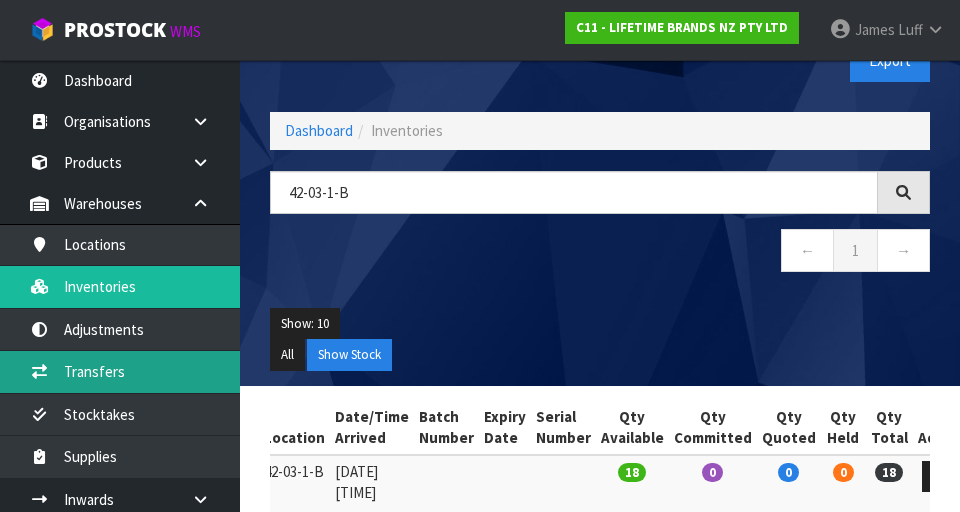 click on "Transfers" at bounding box center [120, 371] 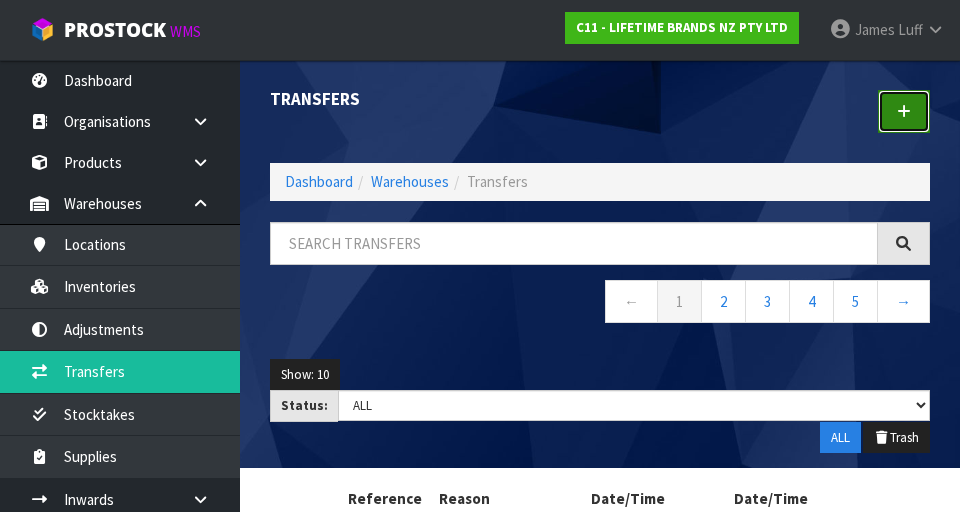 click at bounding box center [904, 111] 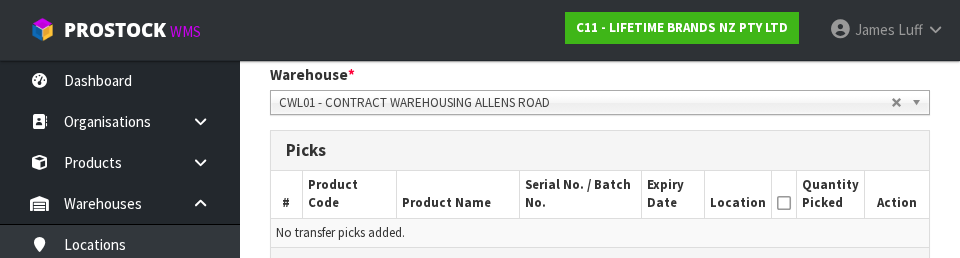 click on "Location" at bounding box center (738, 194) 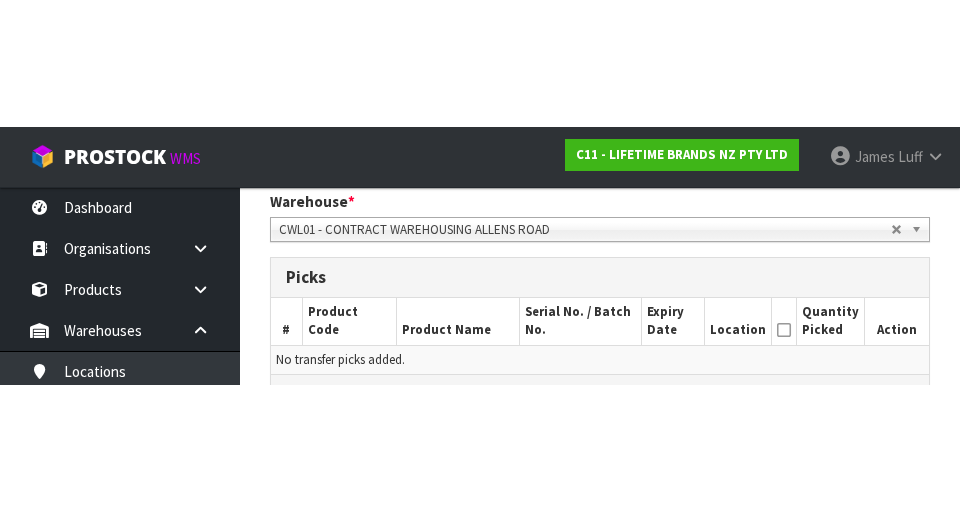 scroll, scrollTop: 423, scrollLeft: 0, axis: vertical 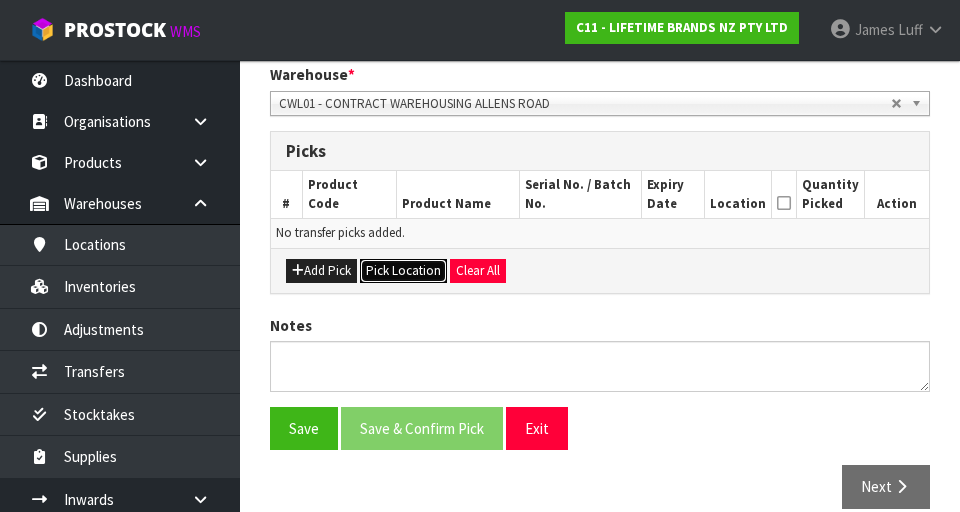 click on "Pick Location" at bounding box center [403, 271] 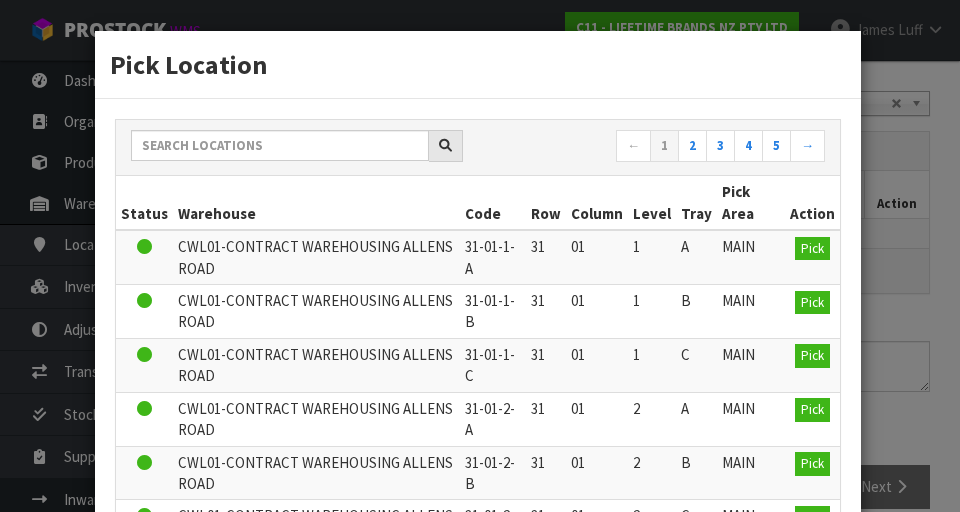 click on "Warehouse" at bounding box center (316, 203) 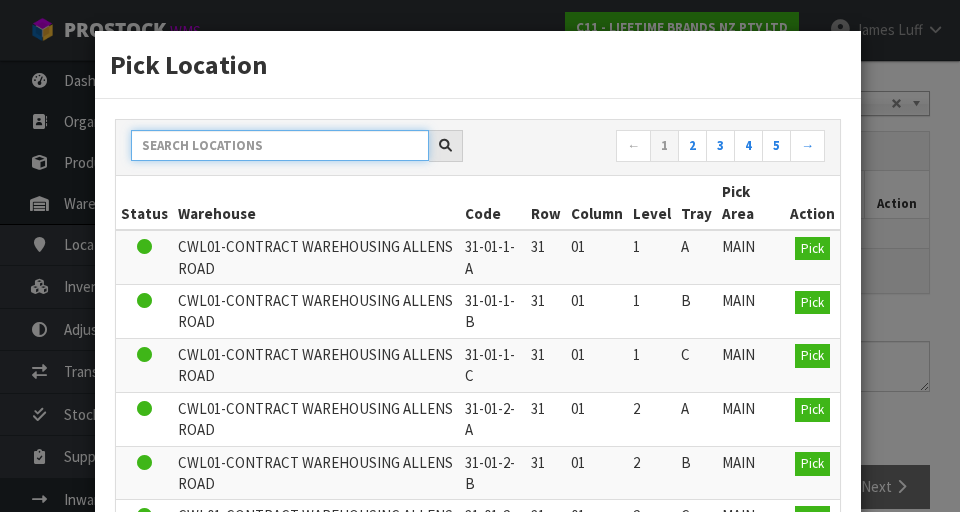 paste on "42-03-1-B" 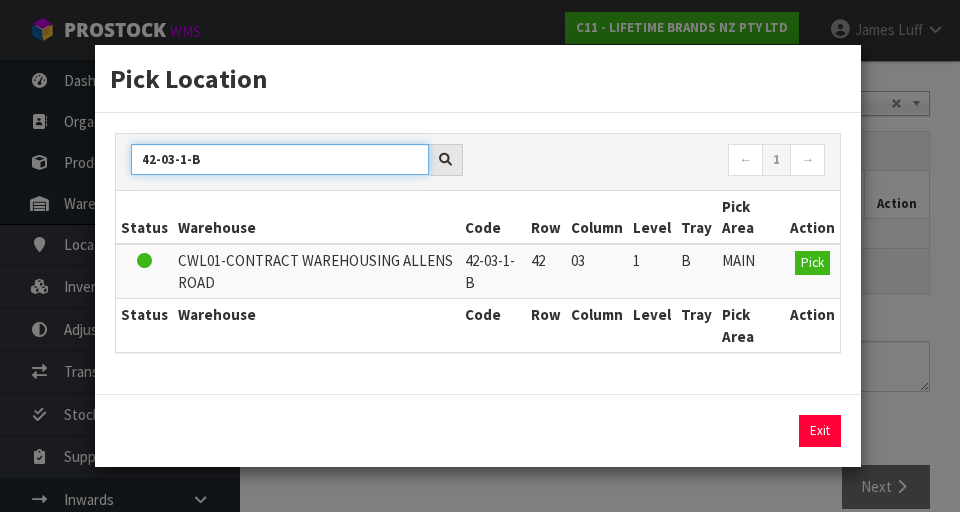 type on "42-03-1-B" 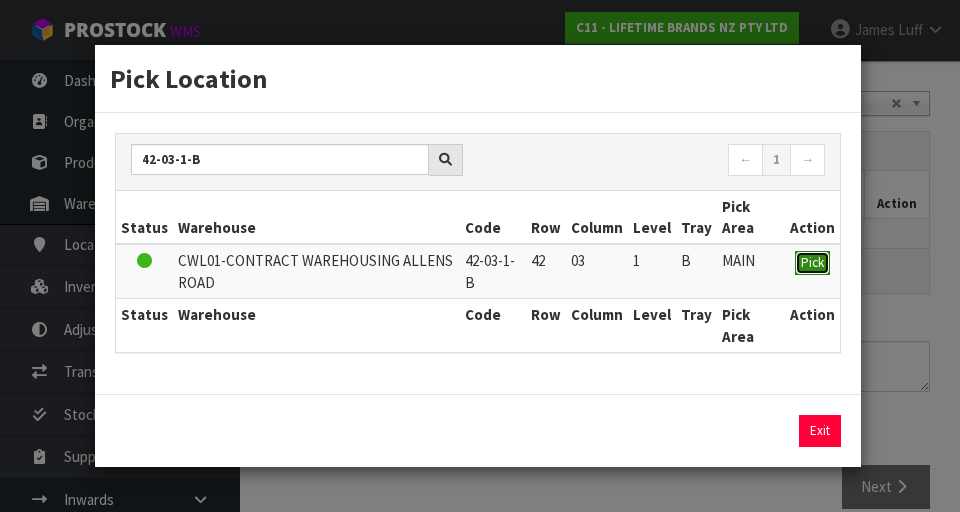click on "Pick" at bounding box center (812, 262) 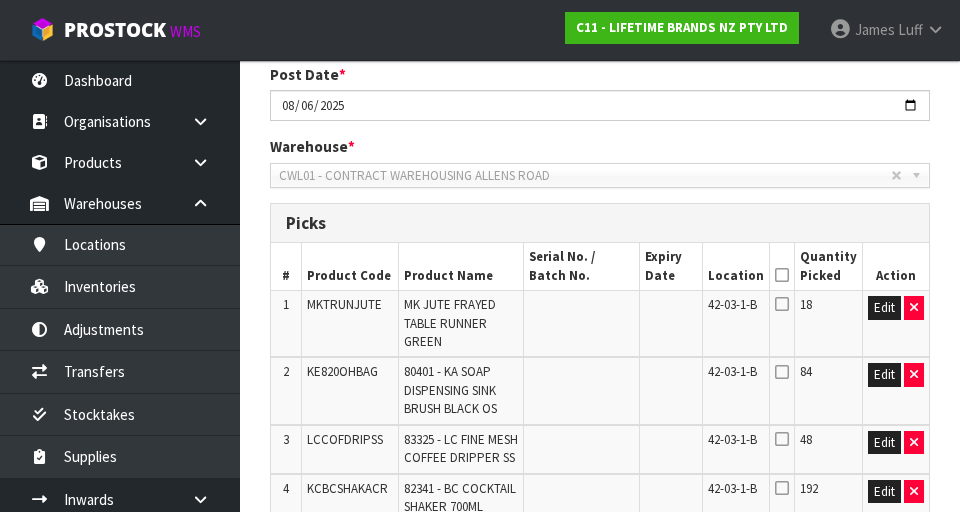 scroll, scrollTop: 0, scrollLeft: 0, axis: both 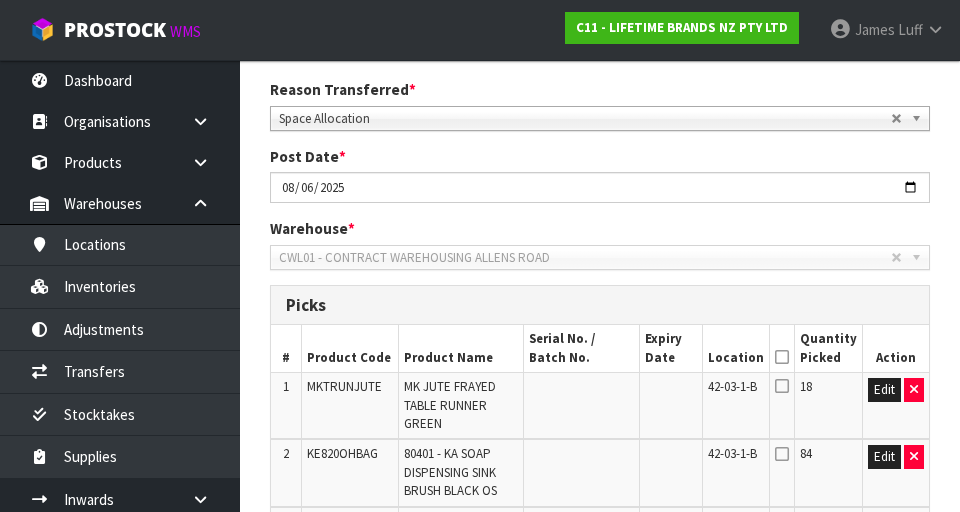 click at bounding box center [782, 357] 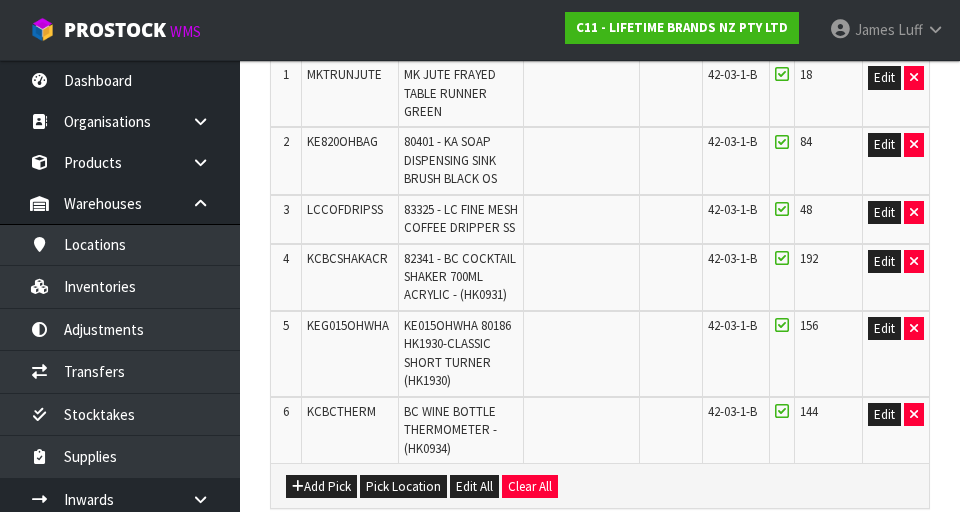 scroll, scrollTop: 841, scrollLeft: 0, axis: vertical 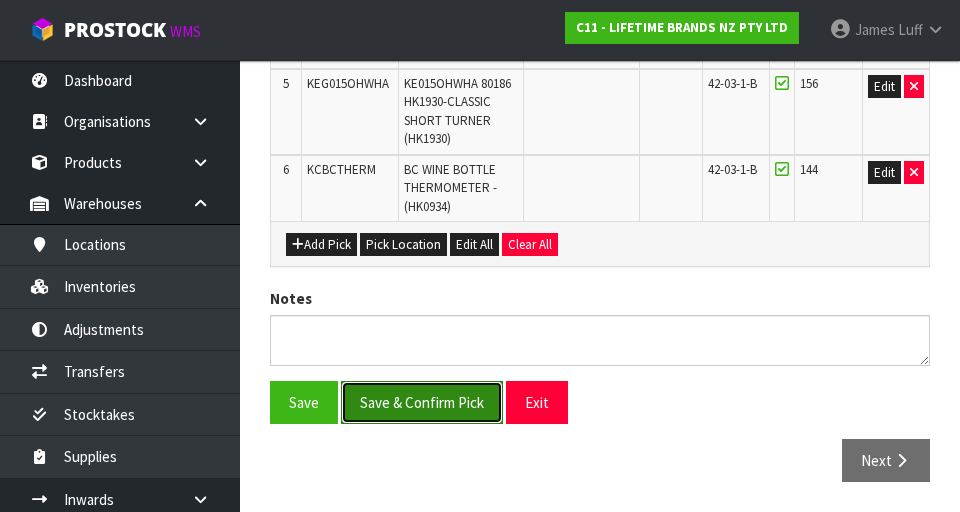 click on "Save & Confirm Pick" at bounding box center (422, 402) 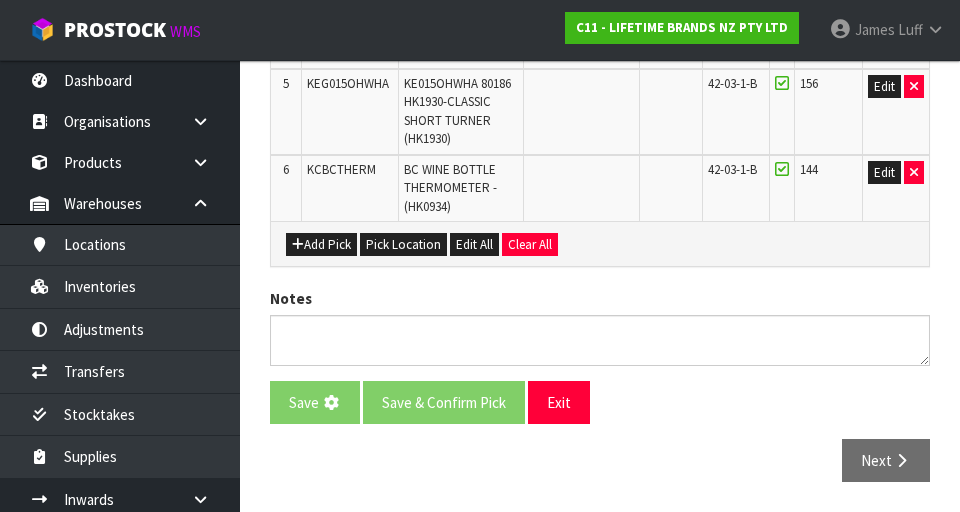 scroll, scrollTop: 0, scrollLeft: 0, axis: both 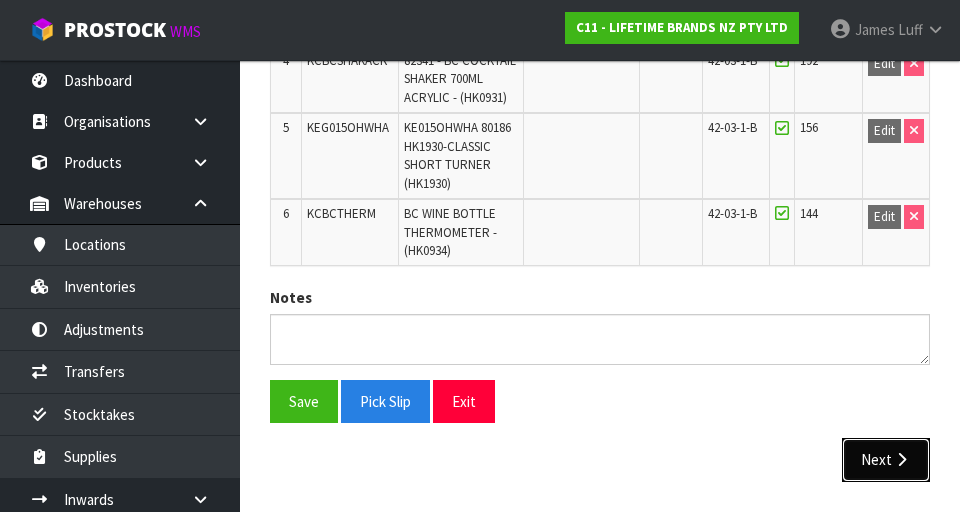 click on "Next" at bounding box center [886, 459] 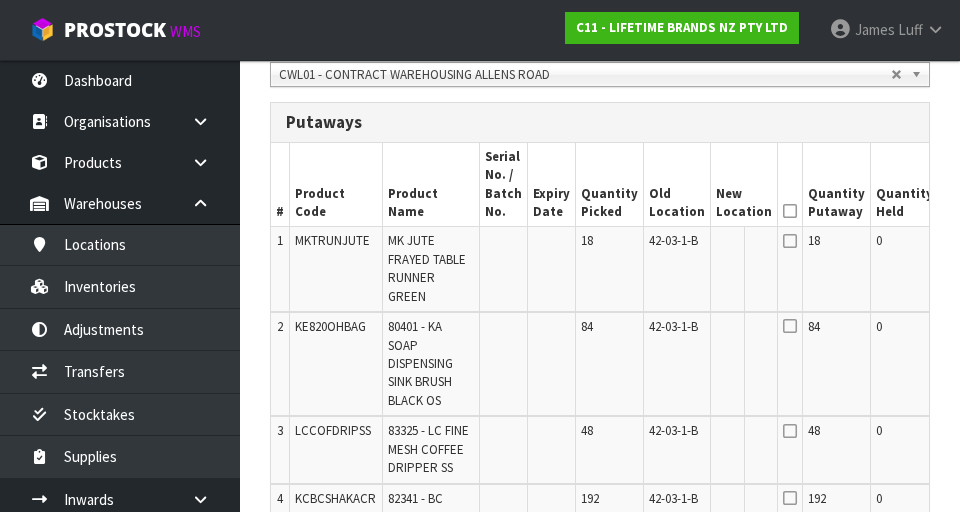 scroll, scrollTop: 524, scrollLeft: 0, axis: vertical 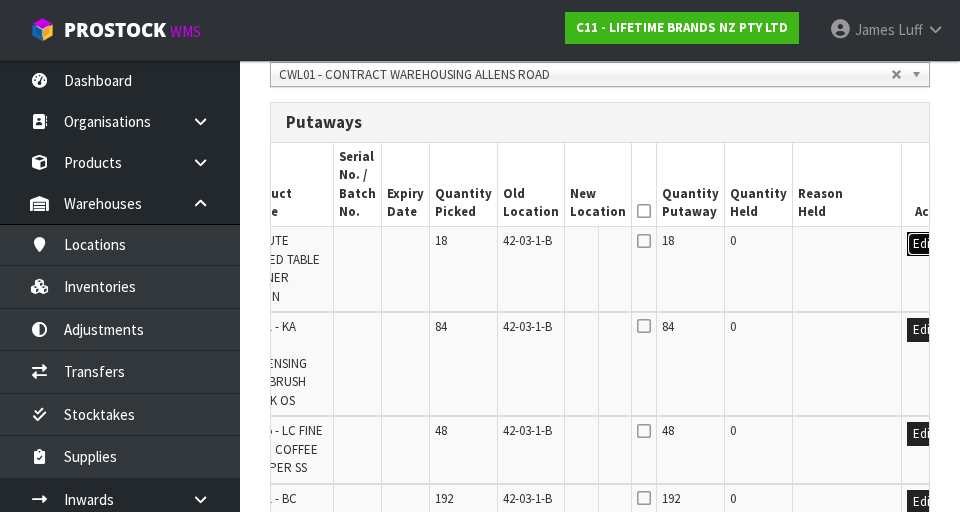 click on "Edit" at bounding box center [923, 244] 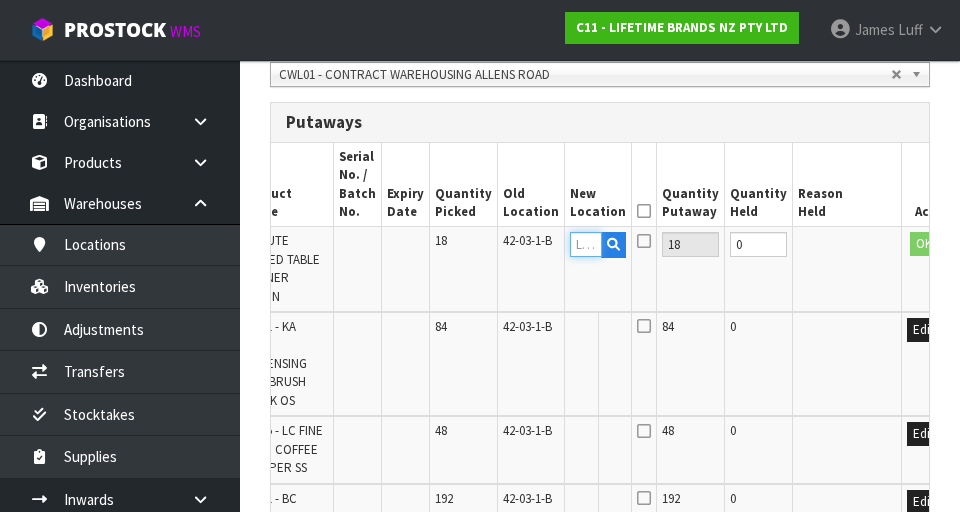 click at bounding box center [586, 244] 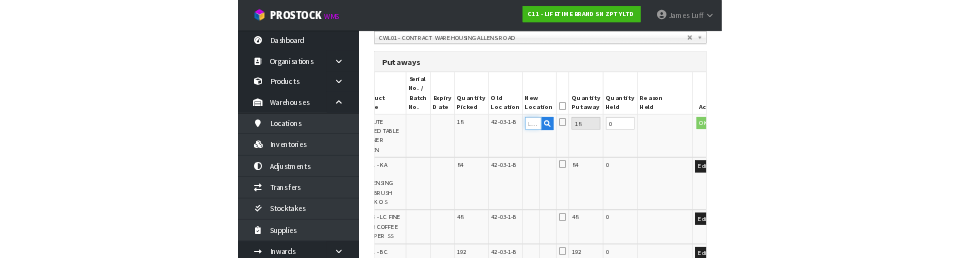 scroll, scrollTop: 514, scrollLeft: 0, axis: vertical 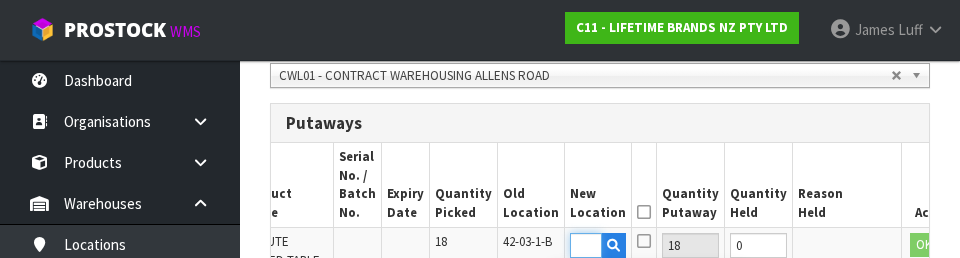 type on "42-30-1-B" 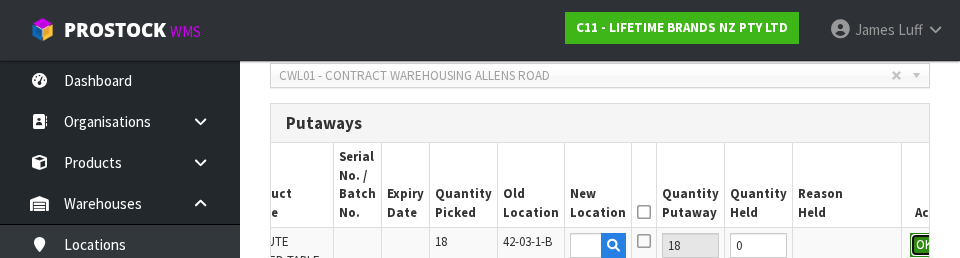 click on "OK" at bounding box center [924, 245] 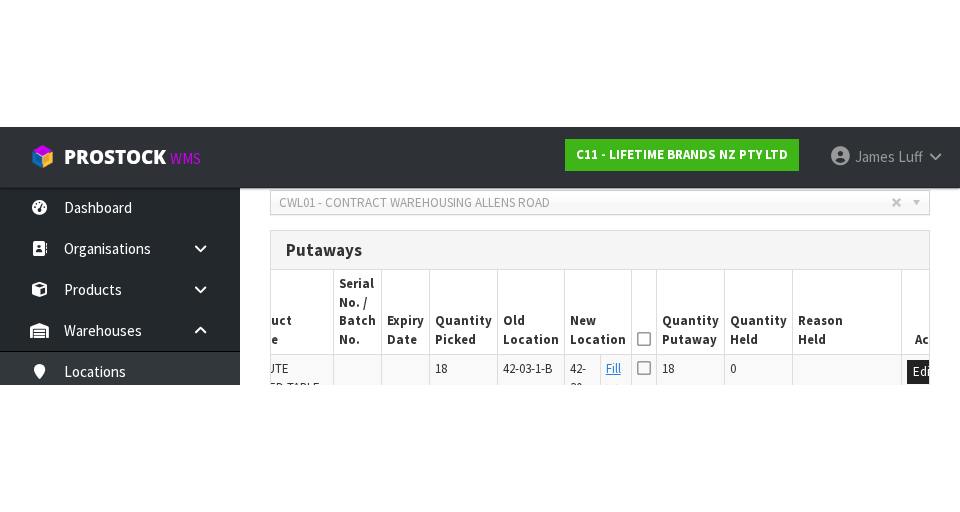 scroll, scrollTop: 524, scrollLeft: 0, axis: vertical 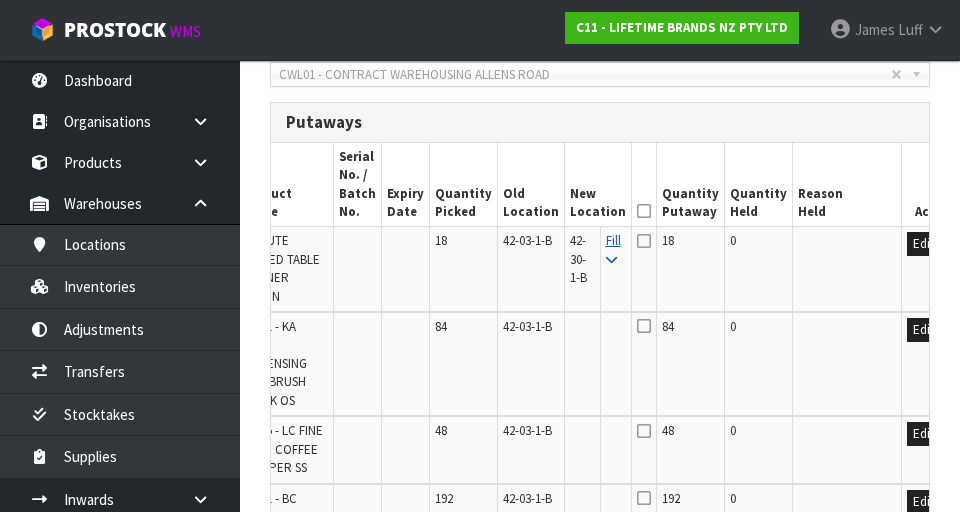 click at bounding box center (611, 260) 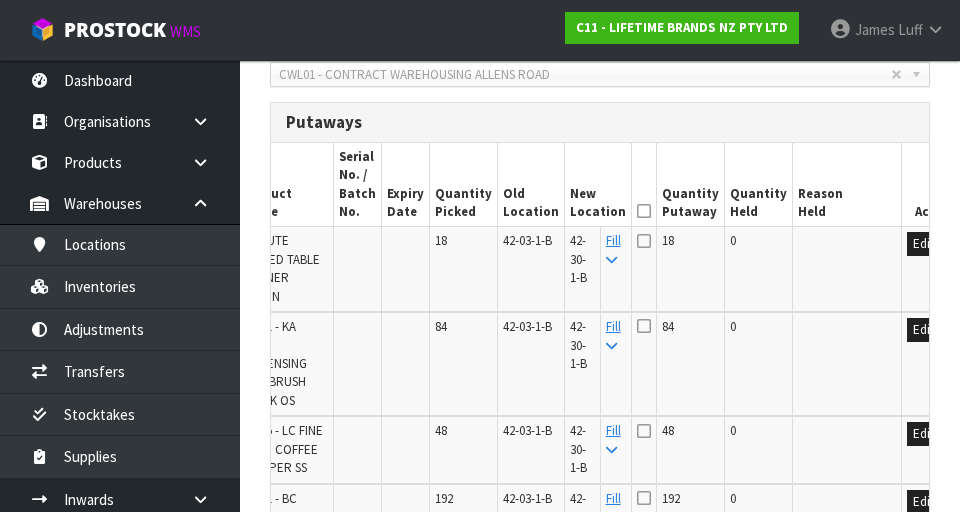 click at bounding box center [644, 211] 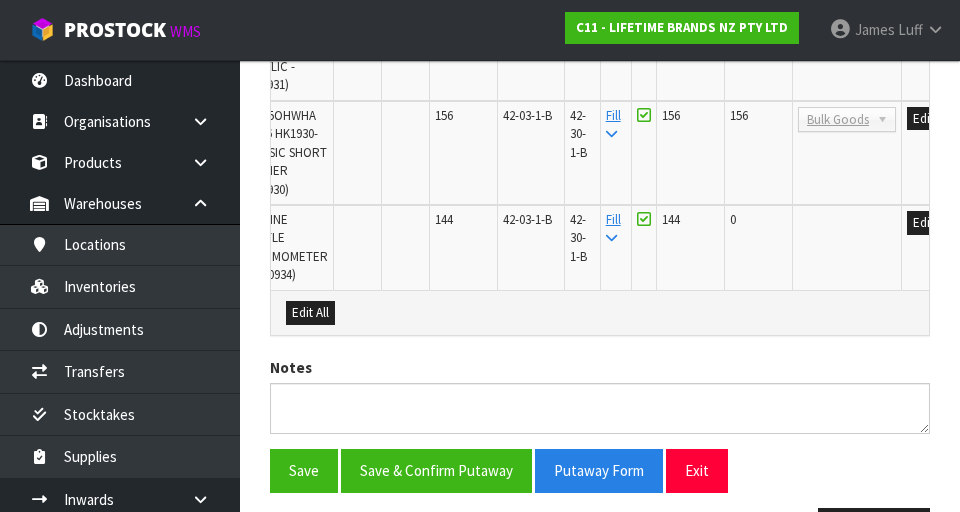 scroll, scrollTop: 1097, scrollLeft: 0, axis: vertical 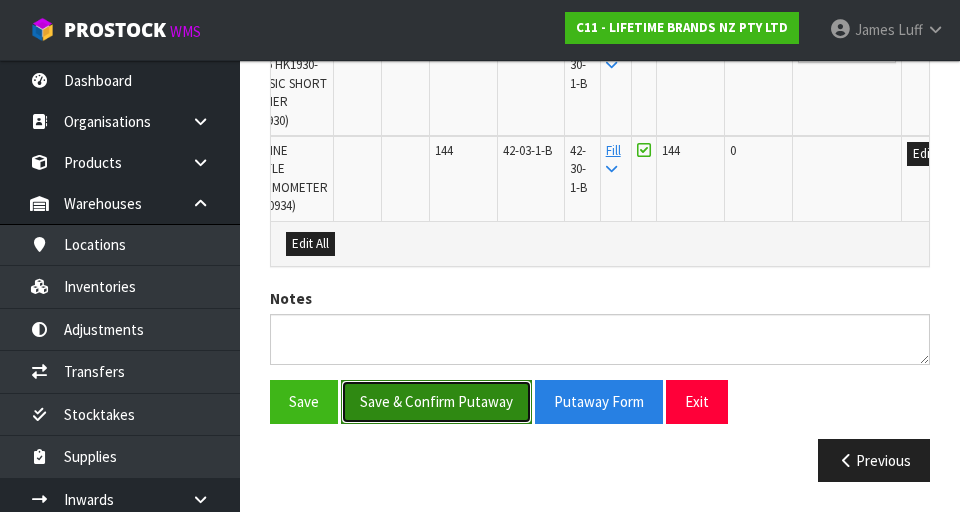 click on "Save & Confirm Putaway" at bounding box center (436, 401) 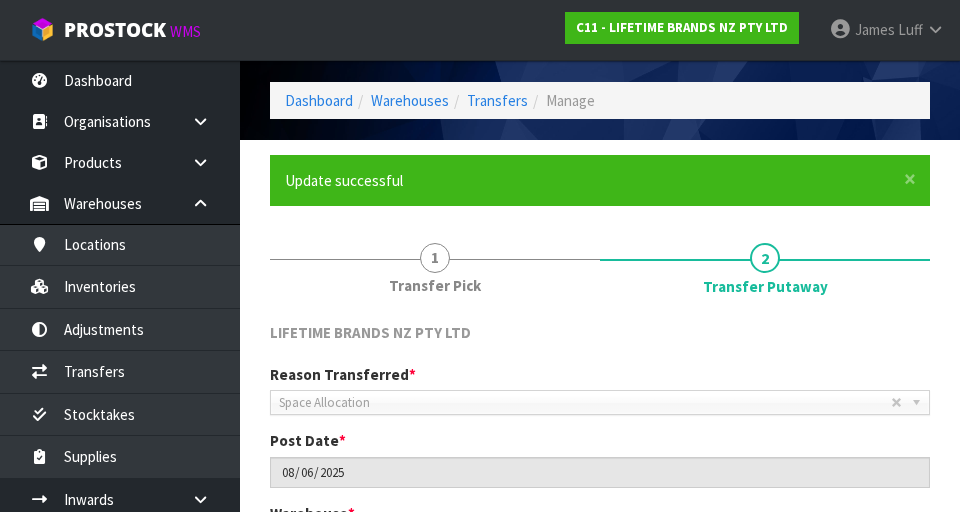 scroll, scrollTop: 0, scrollLeft: 0, axis: both 